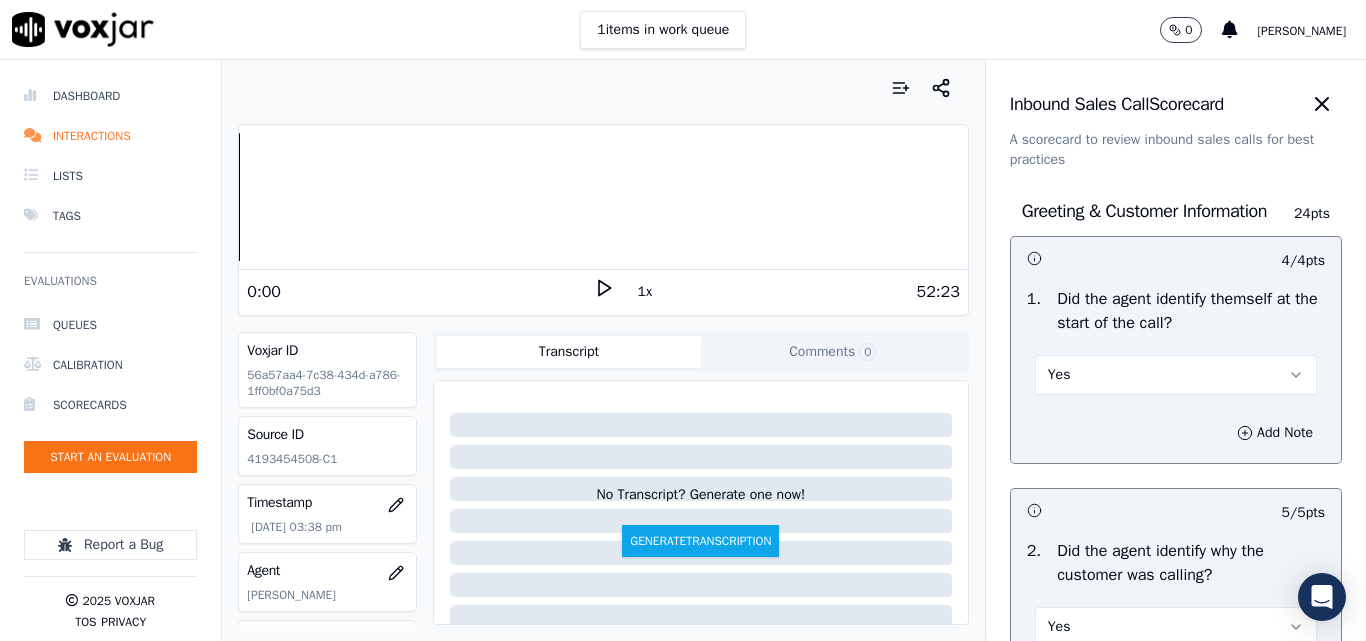 scroll, scrollTop: 0, scrollLeft: 0, axis: both 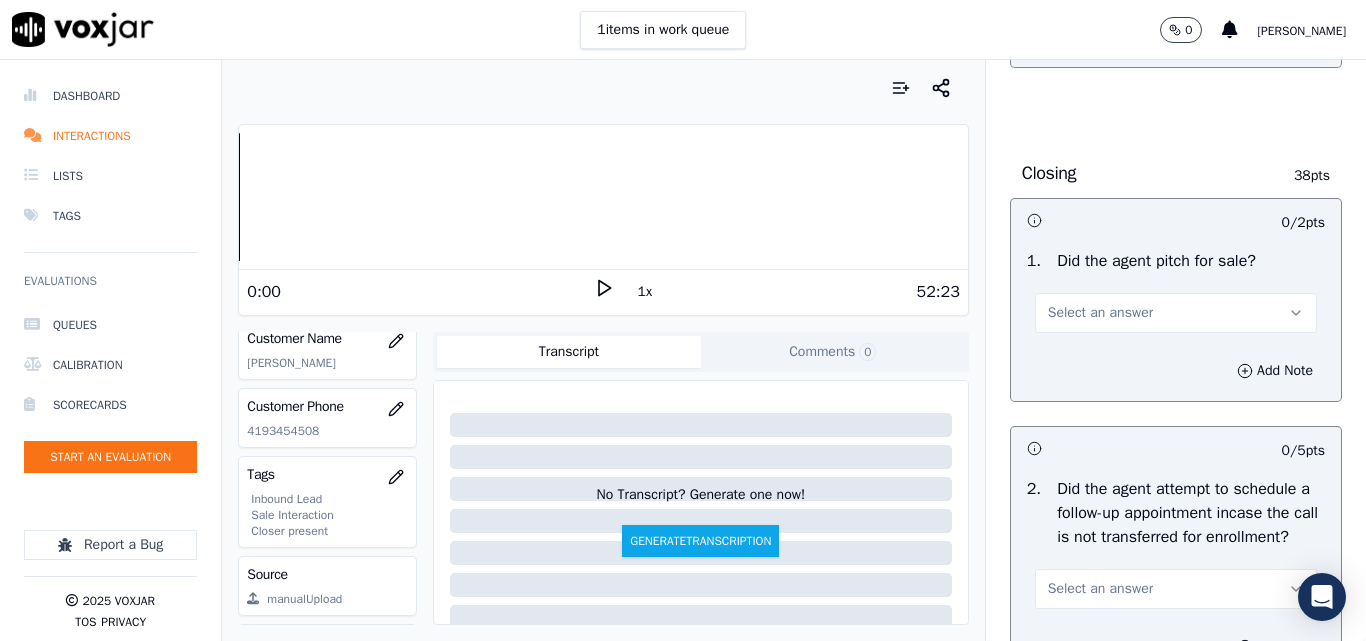 click on "Select an answer" at bounding box center [1100, 313] 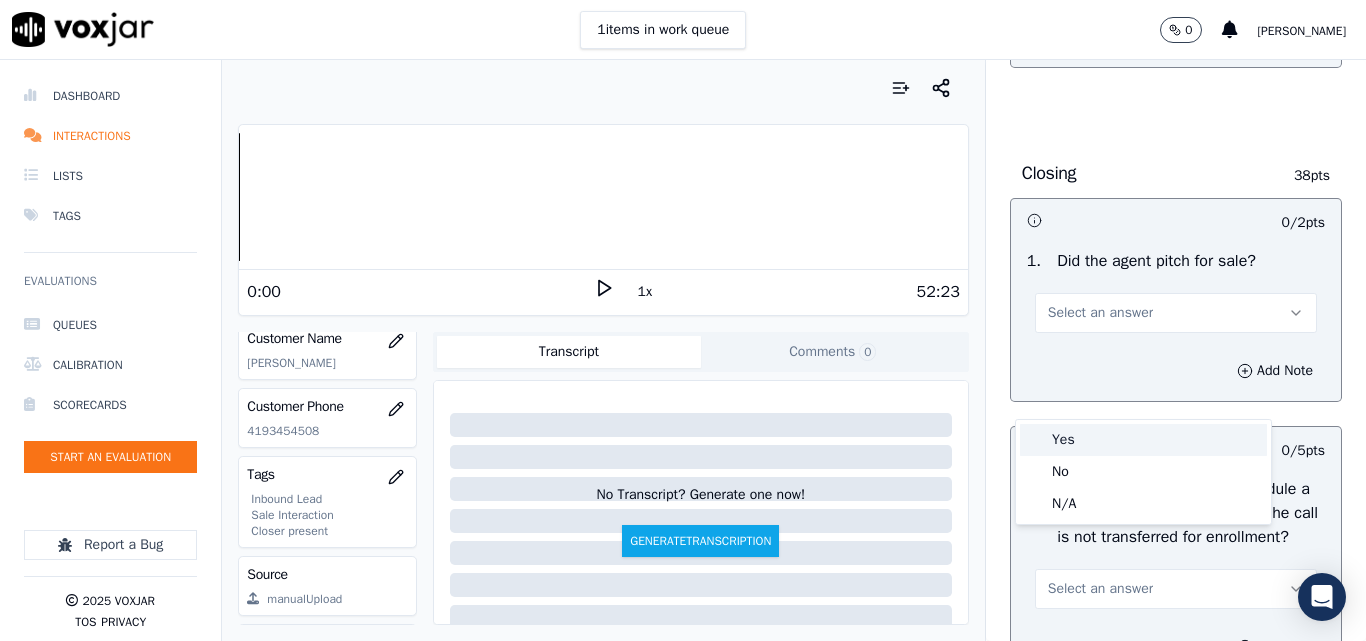 click on "Yes" at bounding box center (1143, 440) 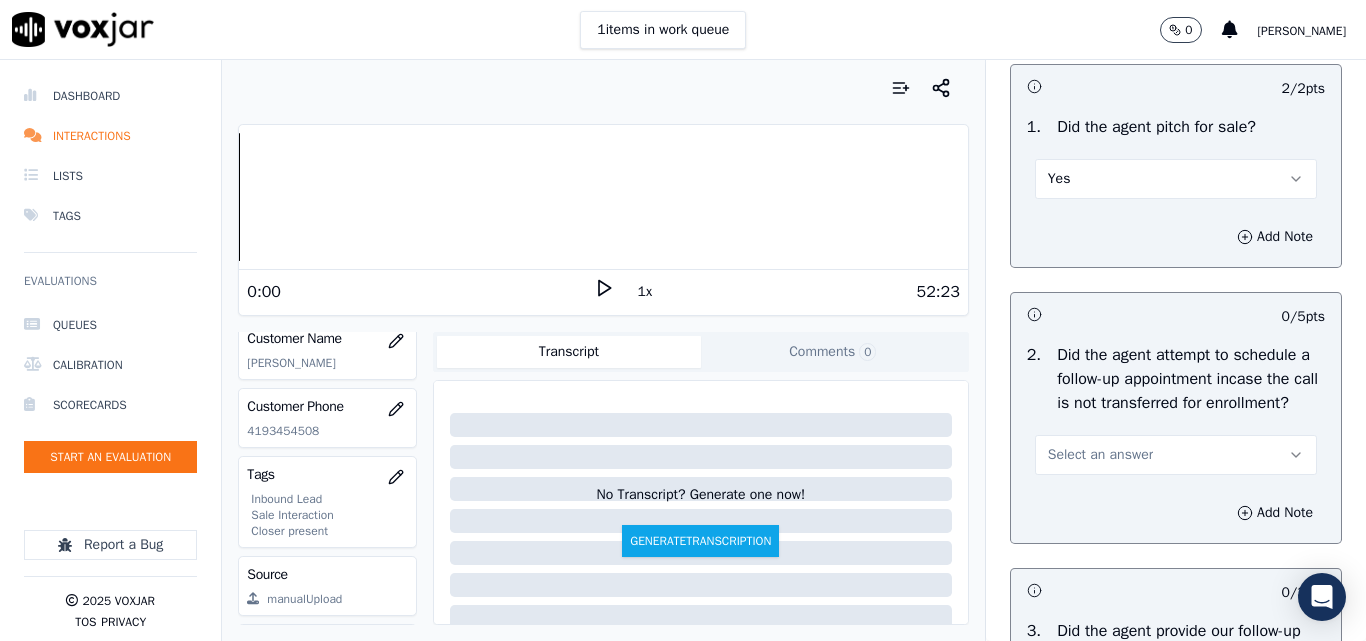 scroll, scrollTop: 4700, scrollLeft: 0, axis: vertical 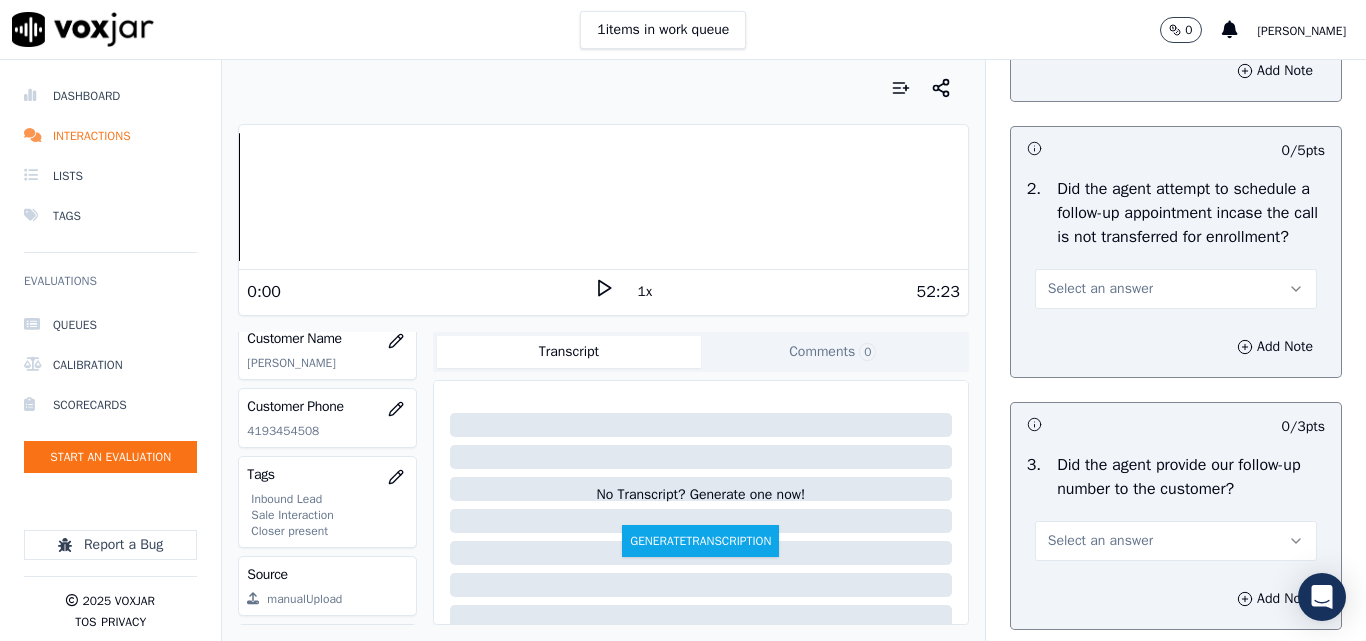 click on "Select an answer" at bounding box center (1100, 289) 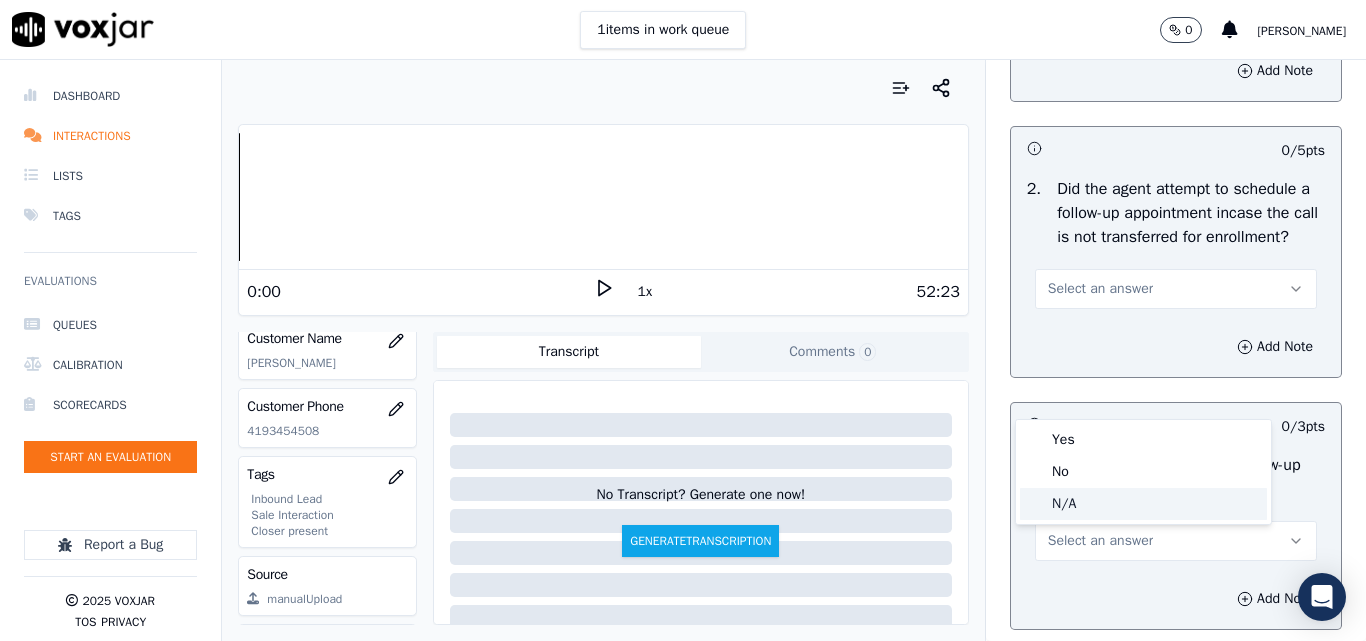 click on "N/A" 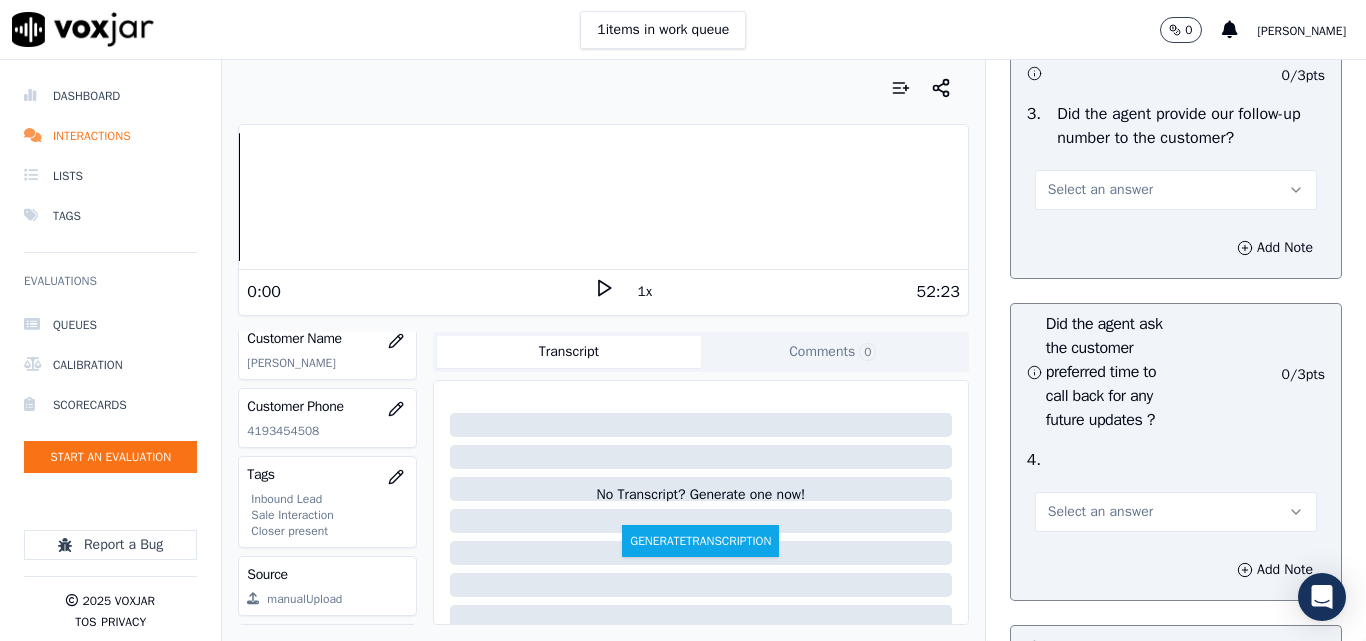 scroll, scrollTop: 5100, scrollLeft: 0, axis: vertical 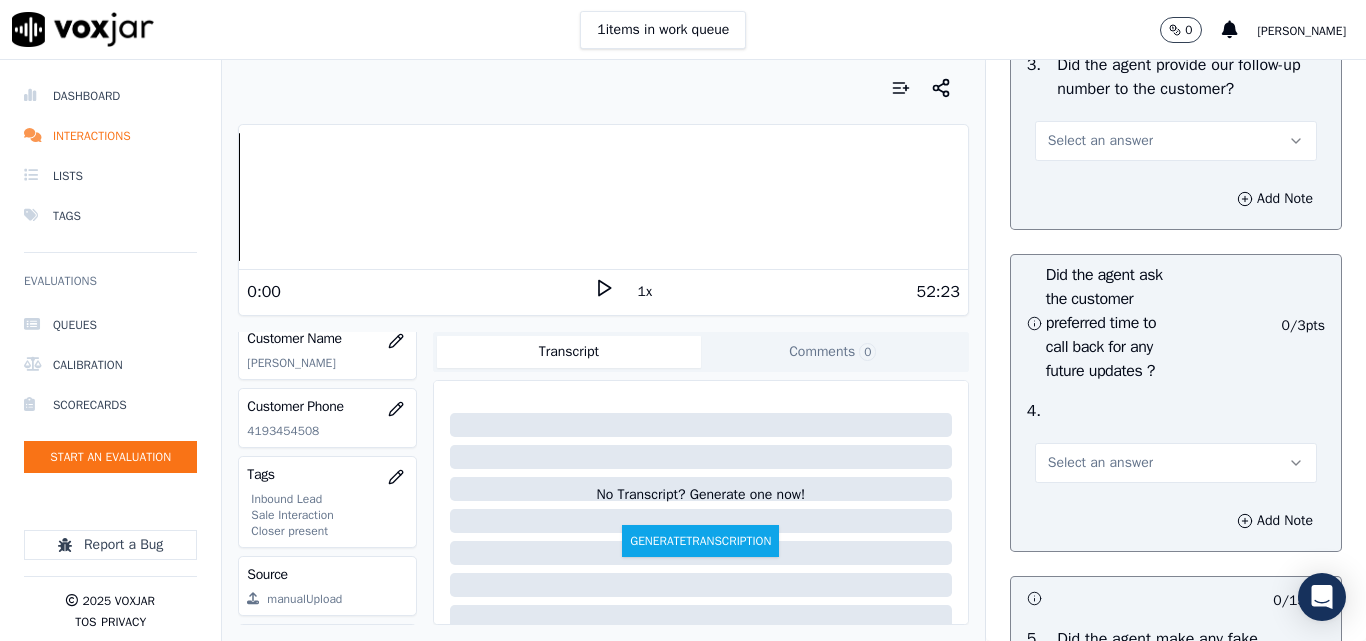 click on "Select an answer" at bounding box center (1100, 141) 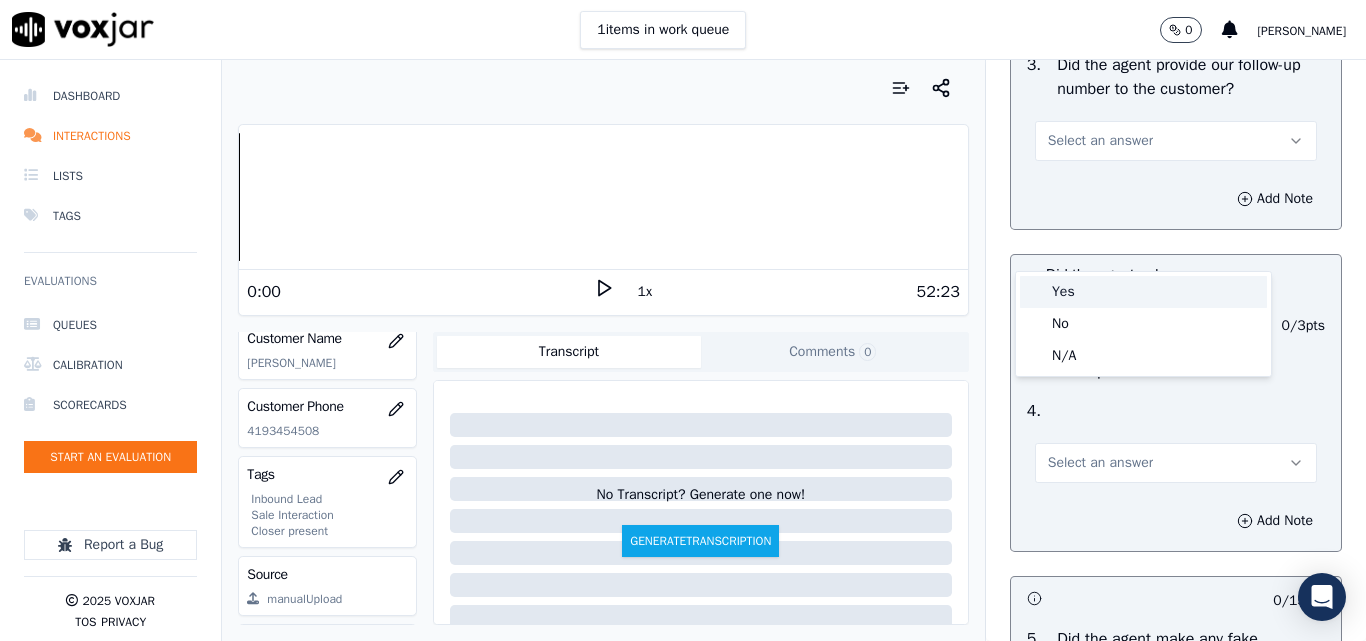 click on "Yes" at bounding box center (1143, 292) 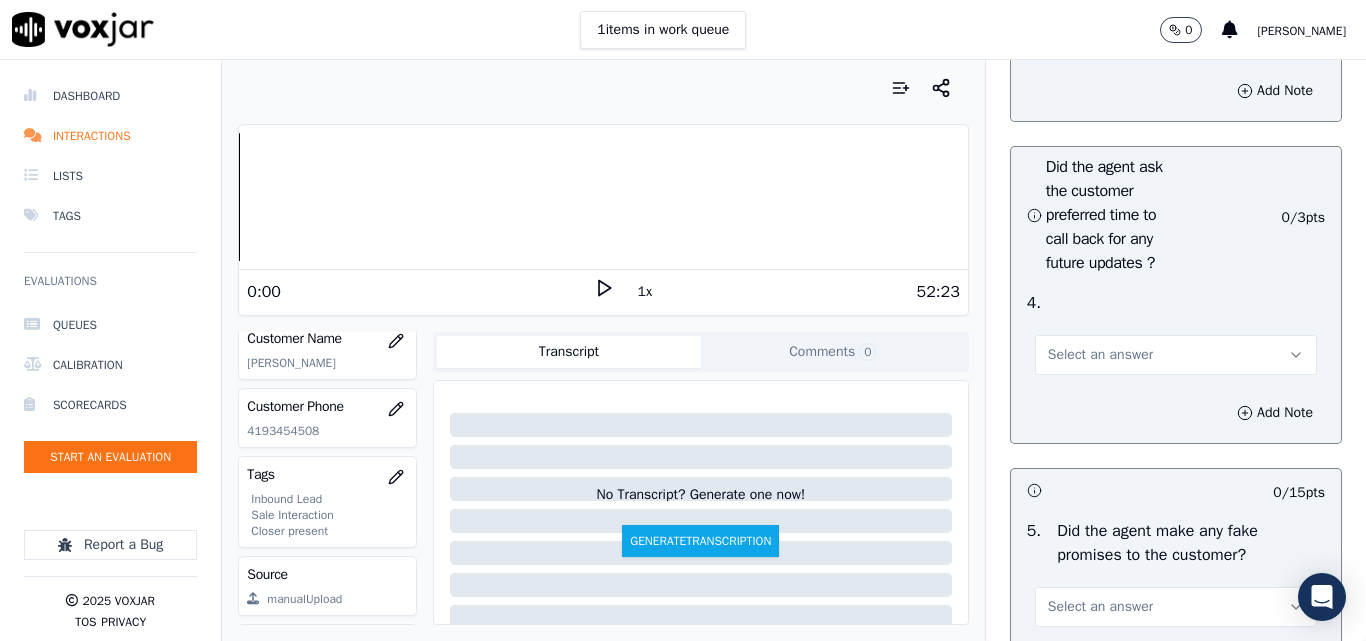 scroll, scrollTop: 5300, scrollLeft: 0, axis: vertical 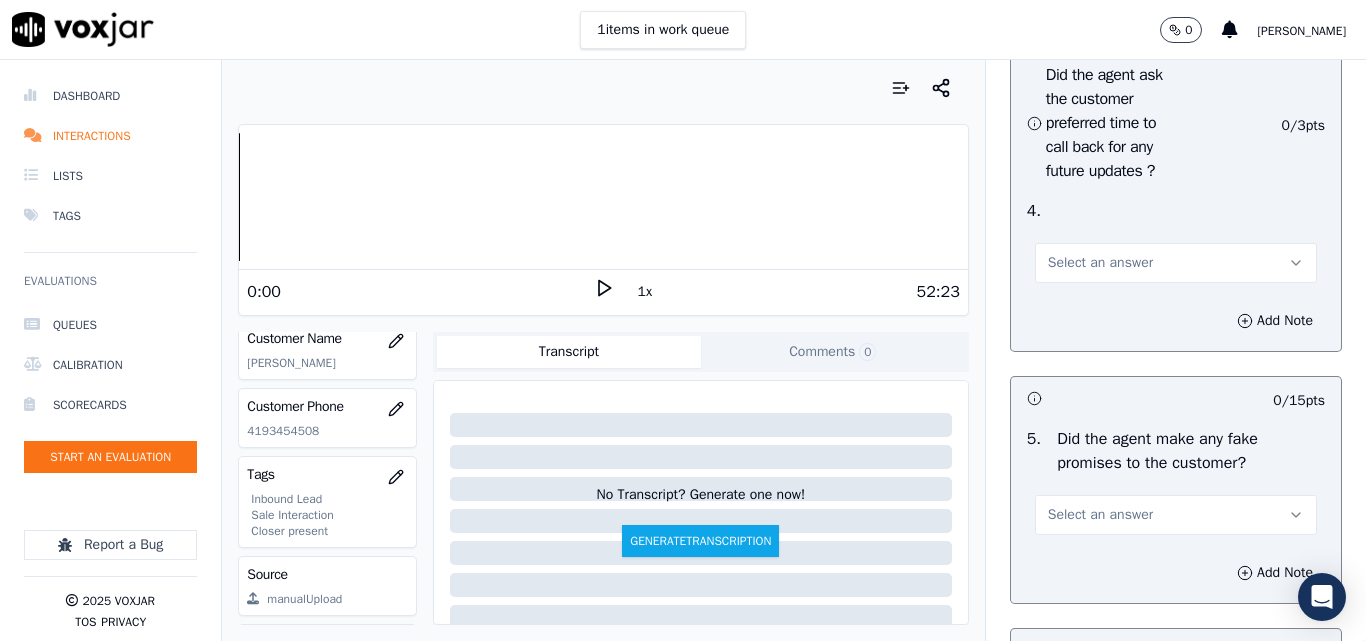 click on "Select an answer" at bounding box center [1100, 263] 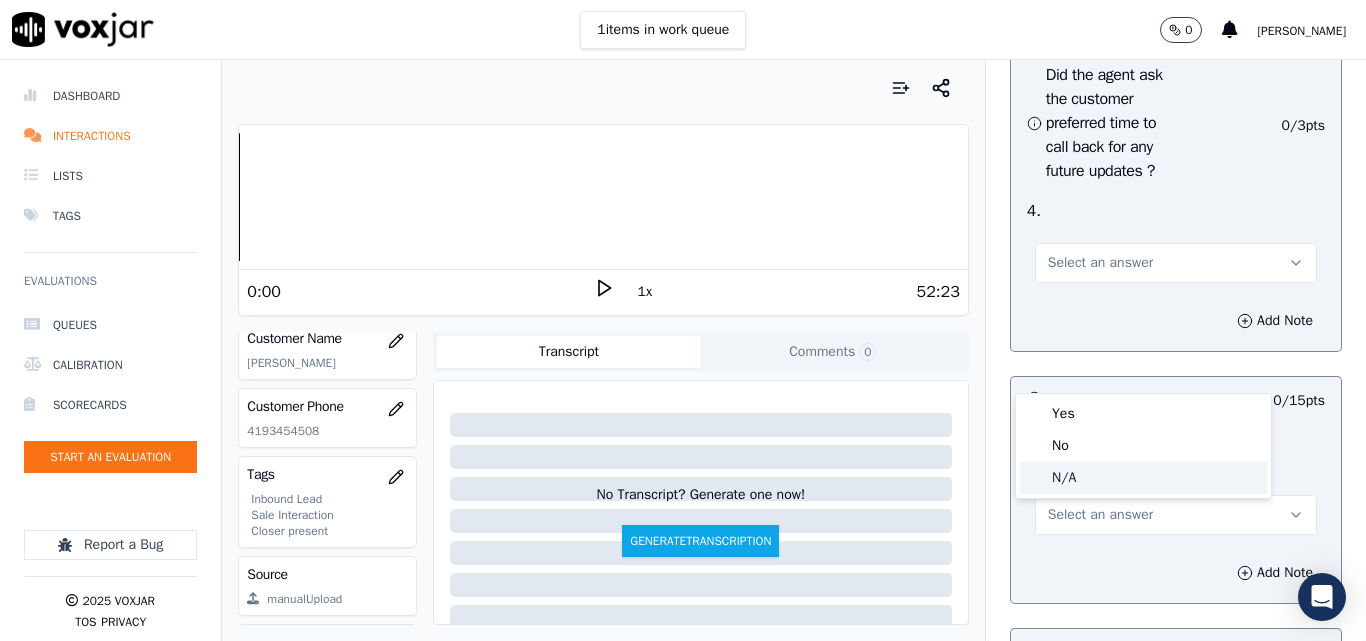 click on "N/A" 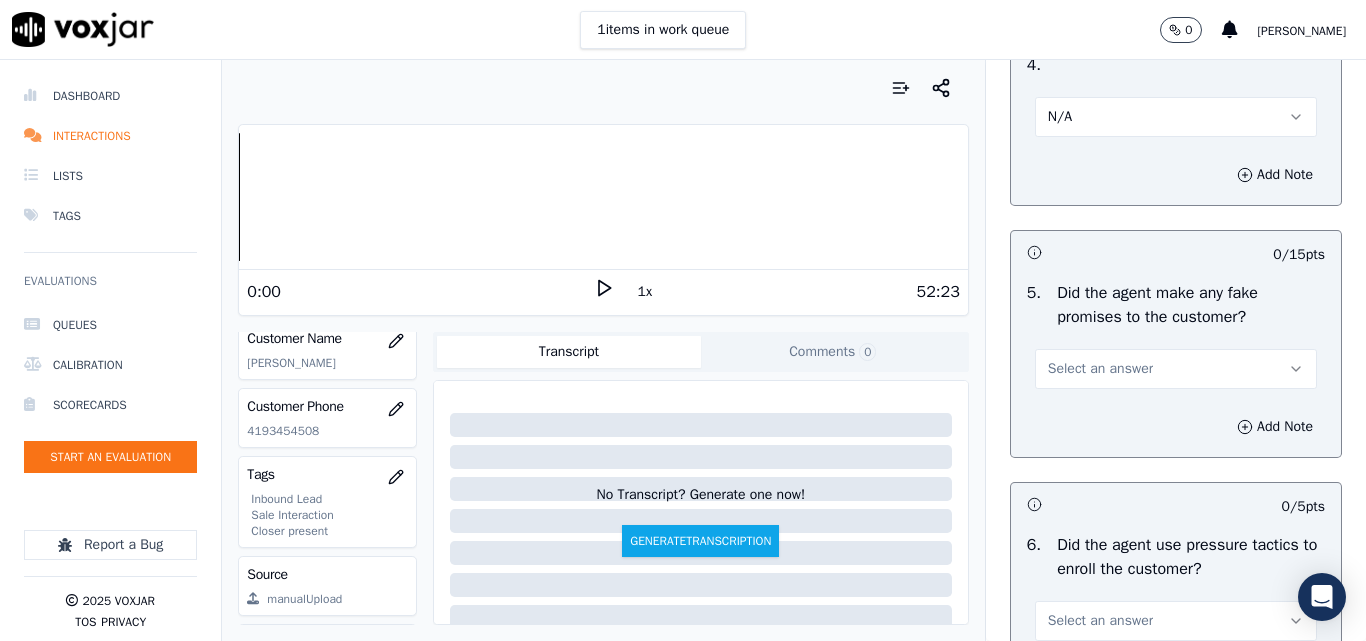 scroll, scrollTop: 5600, scrollLeft: 0, axis: vertical 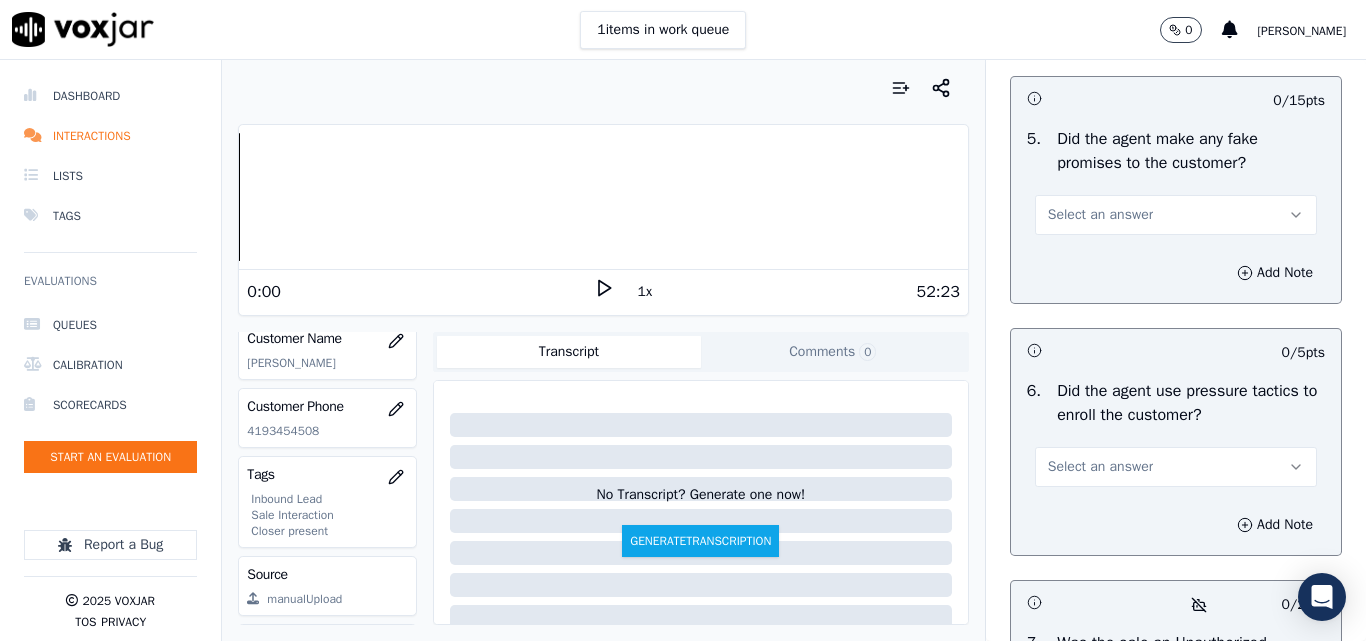 click on "1  items in work queue     0         [PERSON_NAME]" at bounding box center [683, 30] 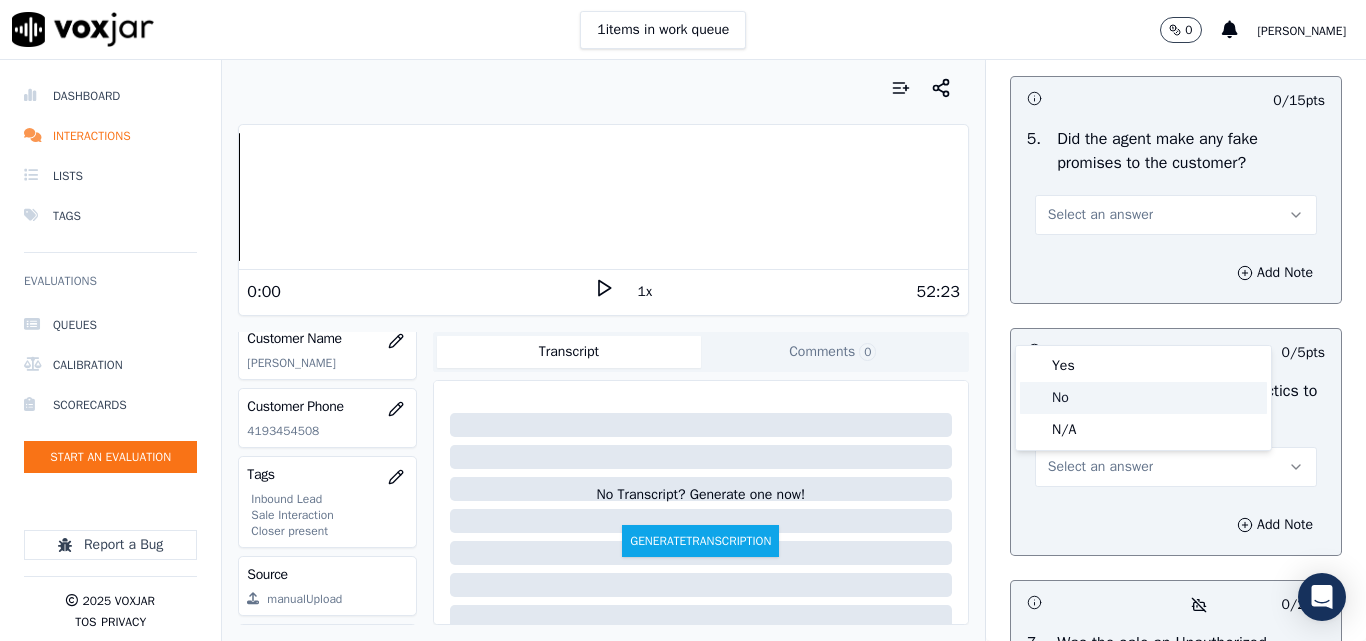 click on "No" 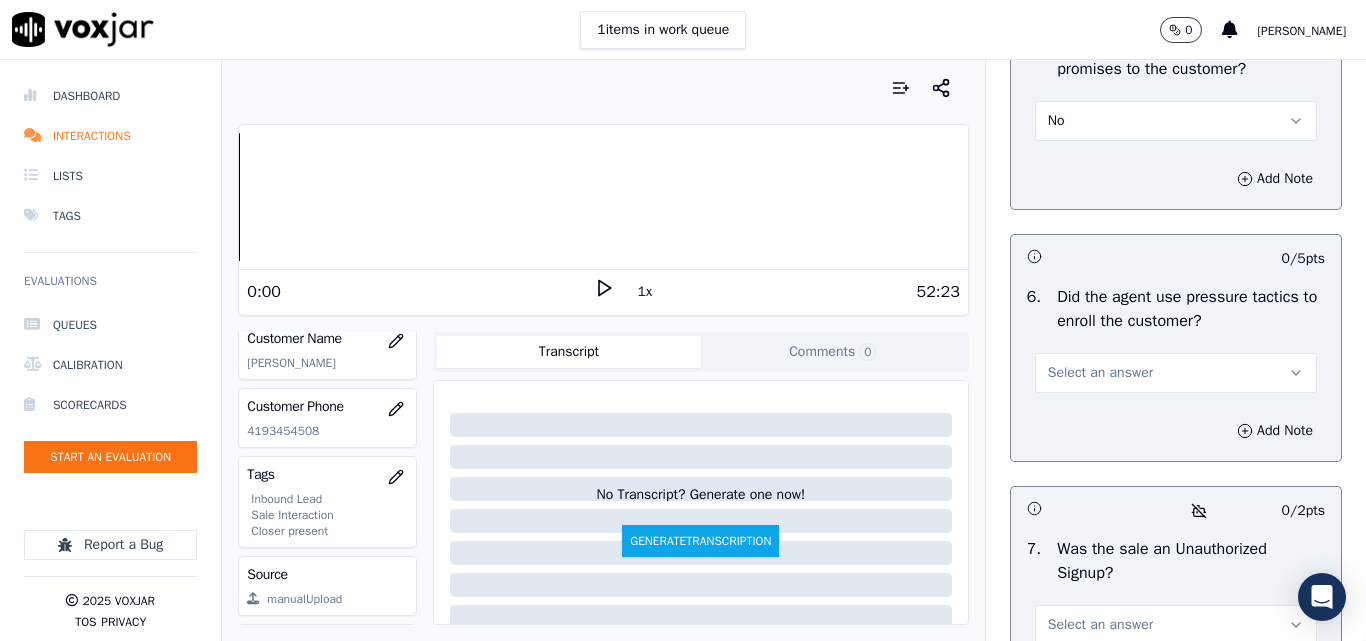 scroll, scrollTop: 5800, scrollLeft: 0, axis: vertical 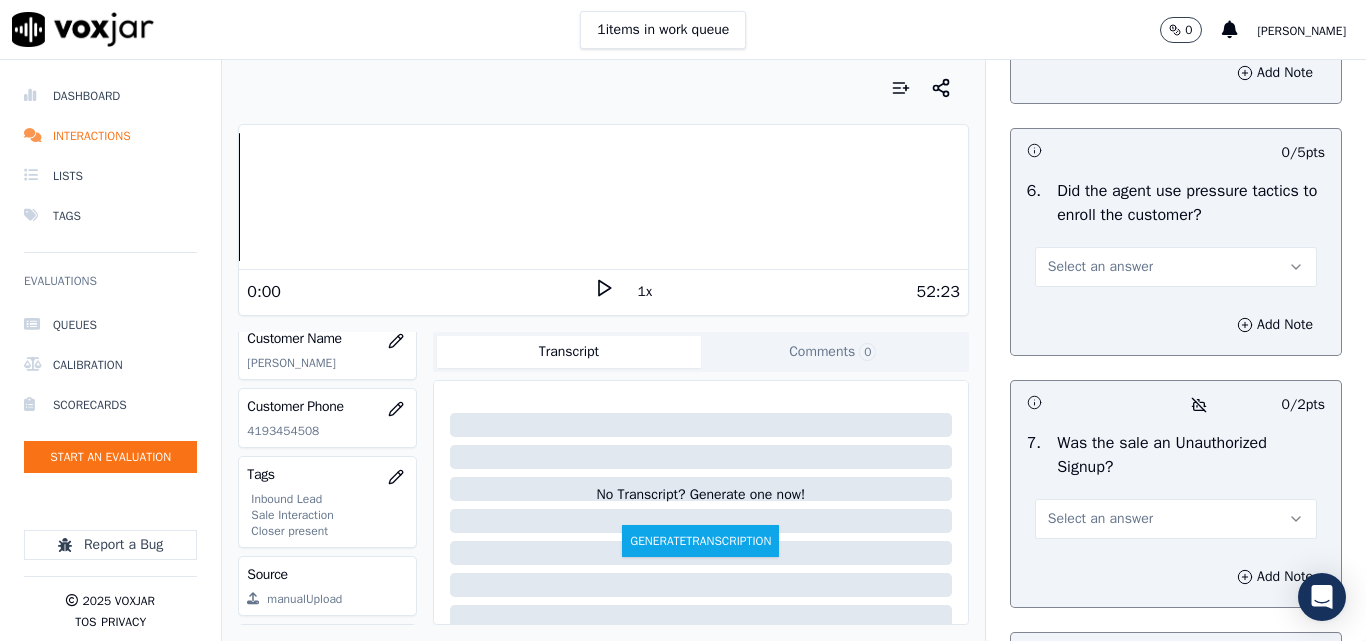 click on "Select an answer" at bounding box center [1100, 267] 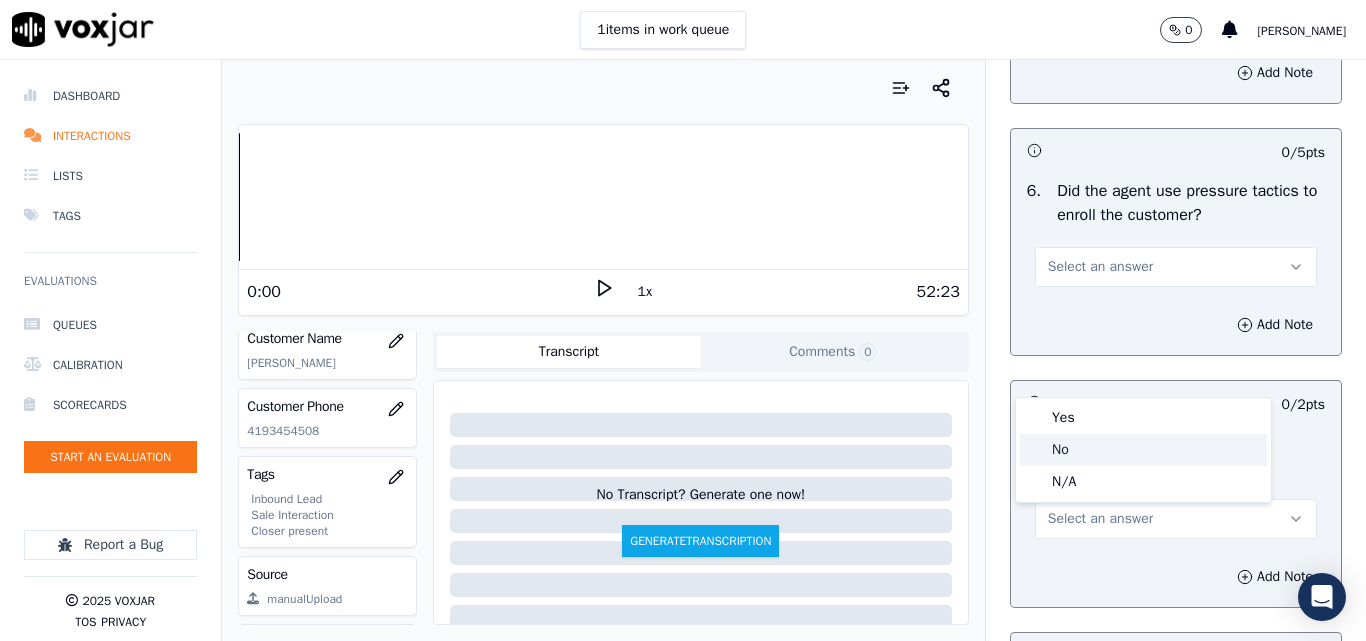 click on "No" 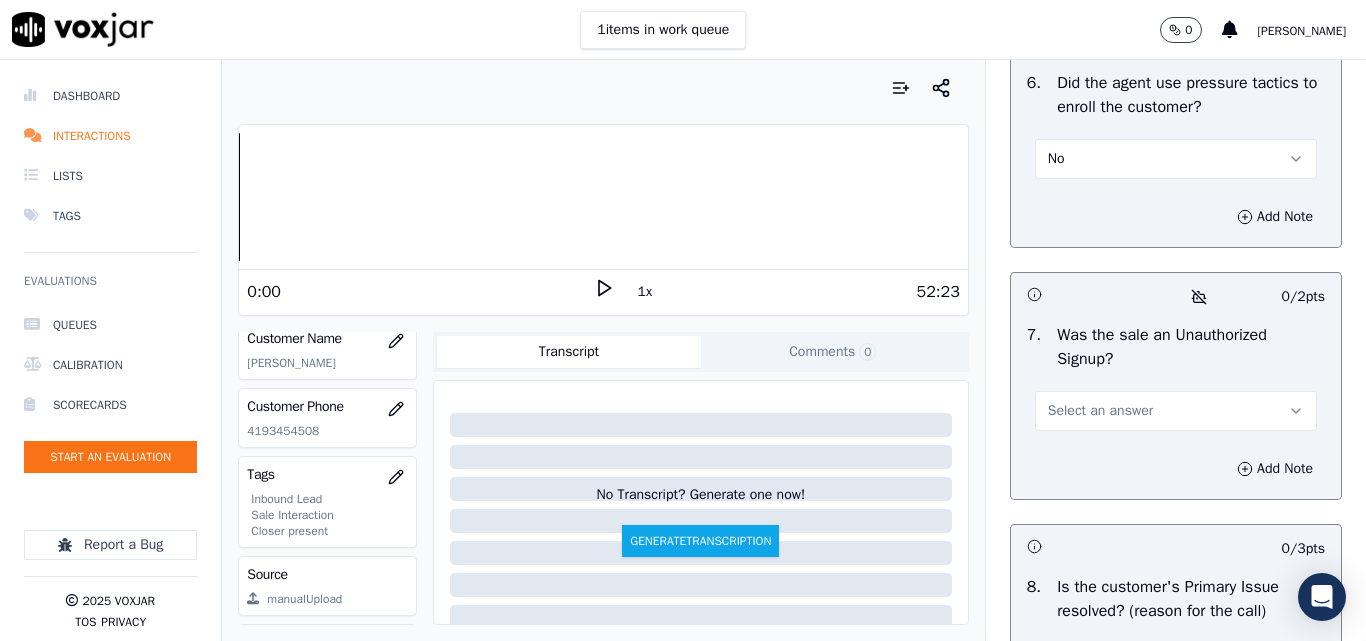 scroll, scrollTop: 6100, scrollLeft: 0, axis: vertical 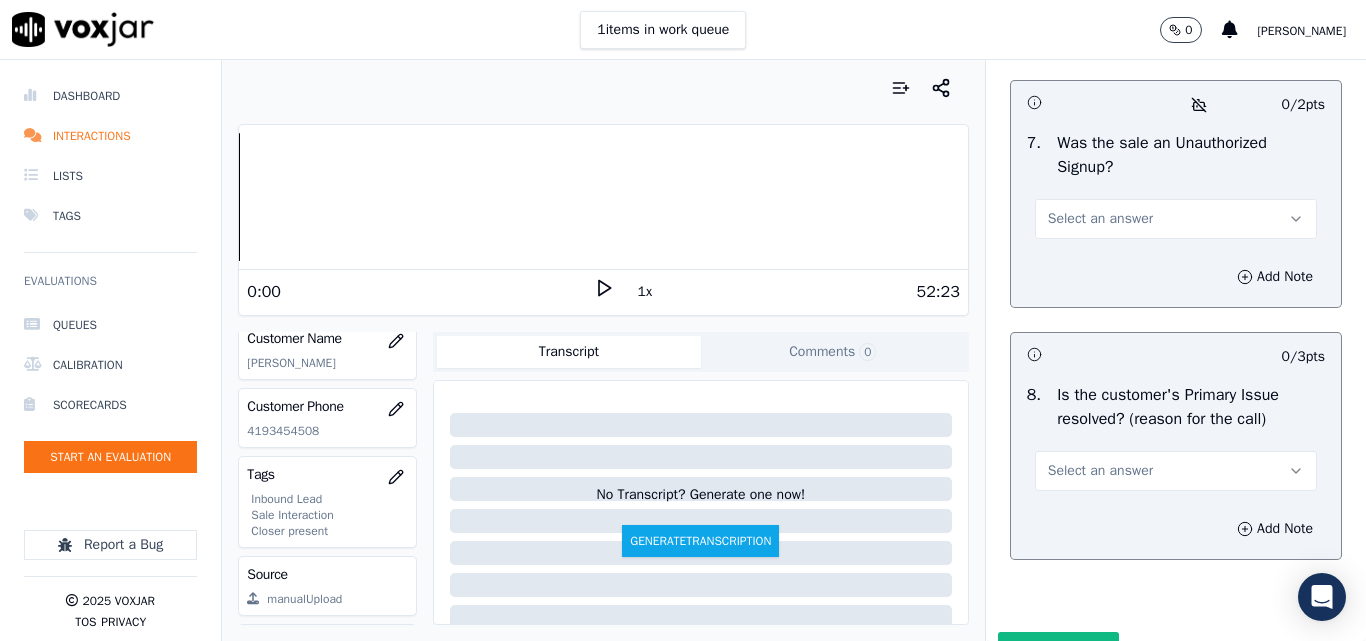 click on "Select an answer" at bounding box center (1100, 219) 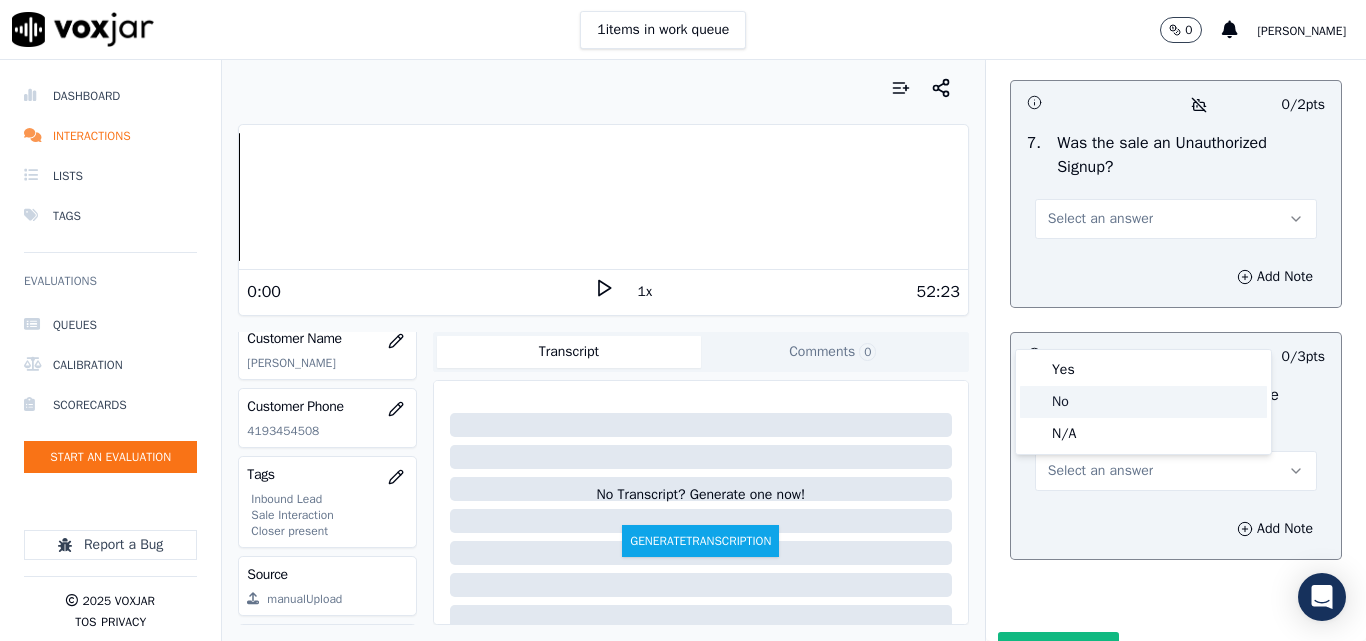 click on "No" 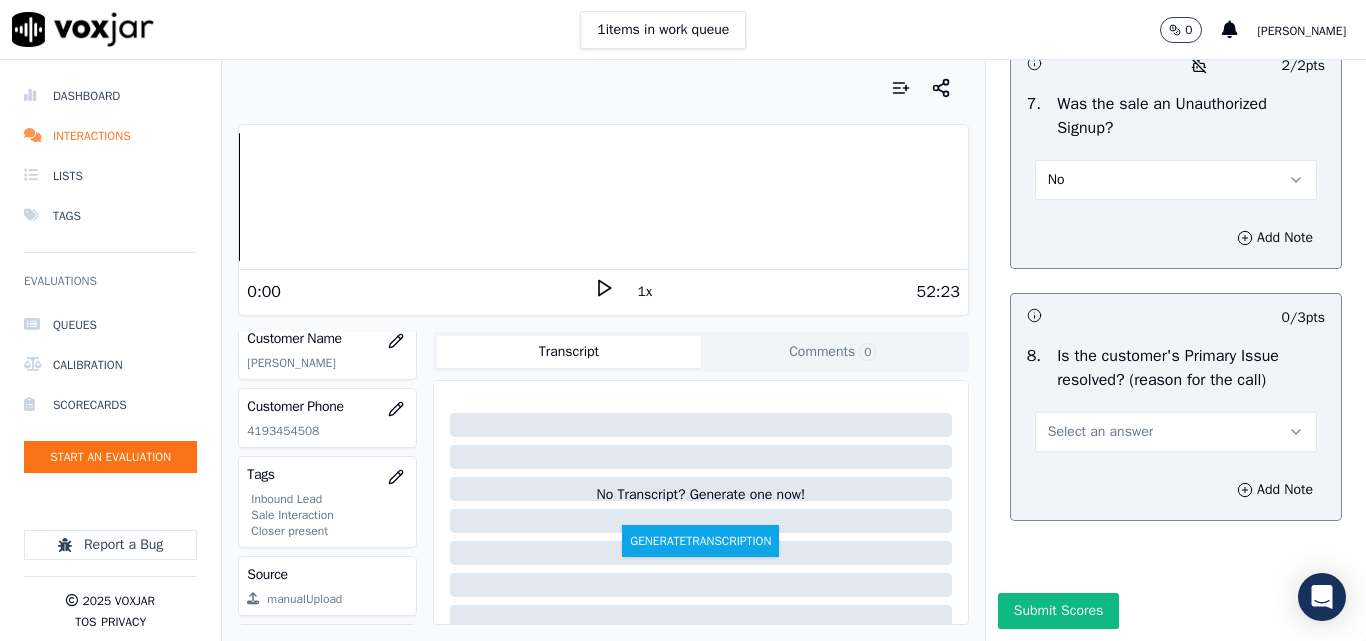 scroll, scrollTop: 6290, scrollLeft: 0, axis: vertical 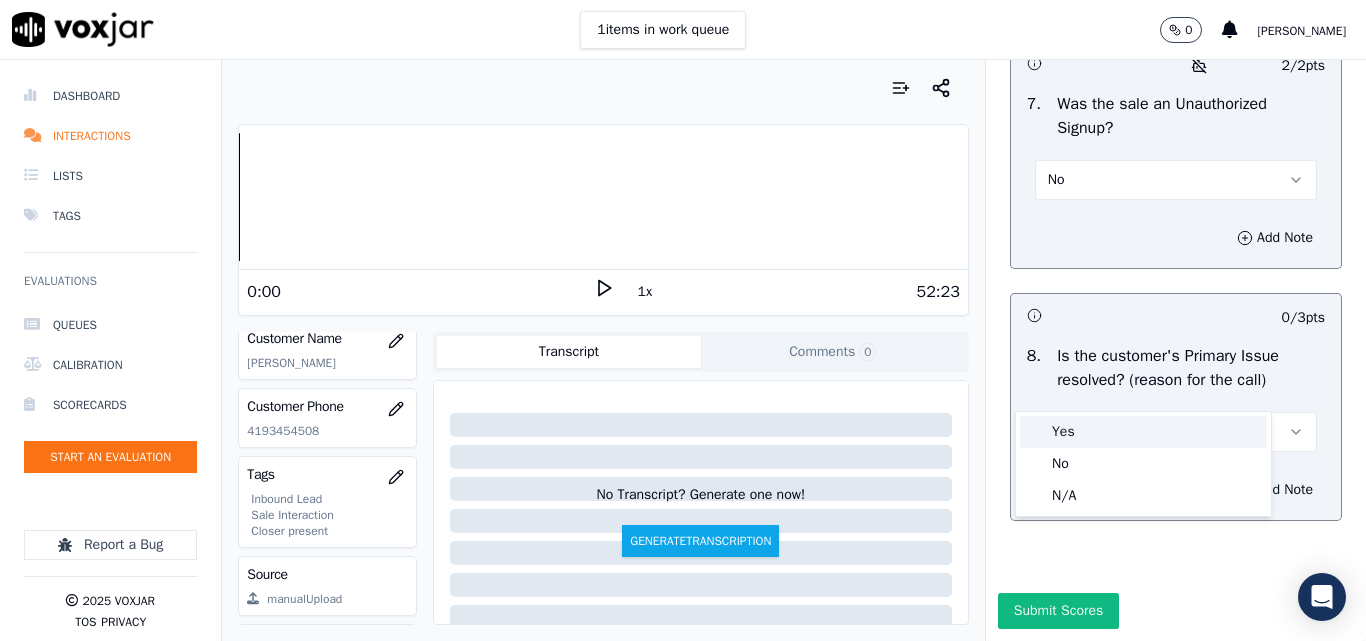 click on "Yes" at bounding box center (1143, 432) 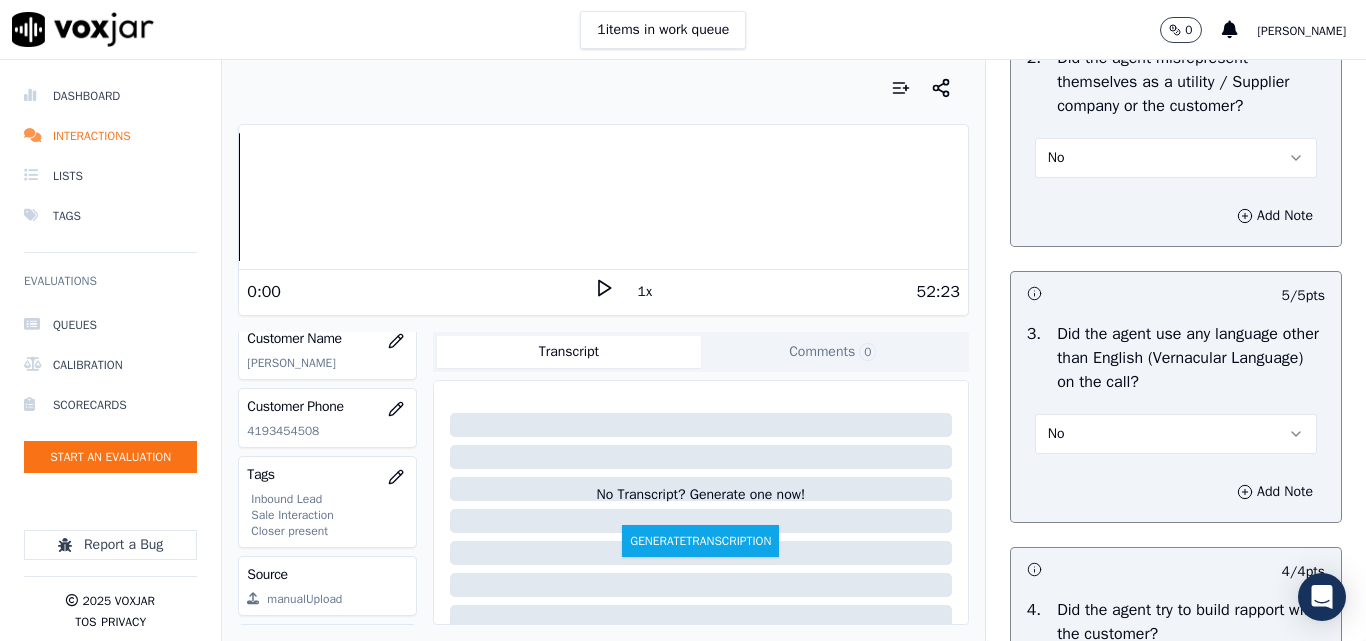 scroll, scrollTop: 2890, scrollLeft: 0, axis: vertical 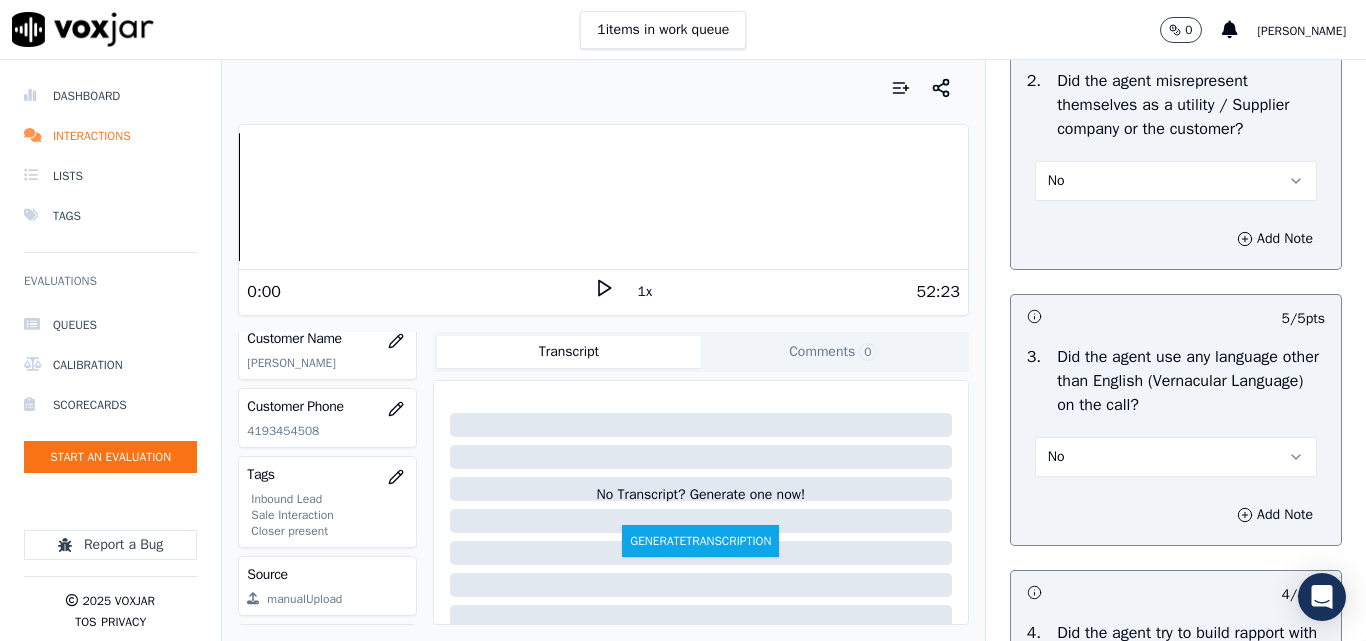 click on "No" at bounding box center [1176, 181] 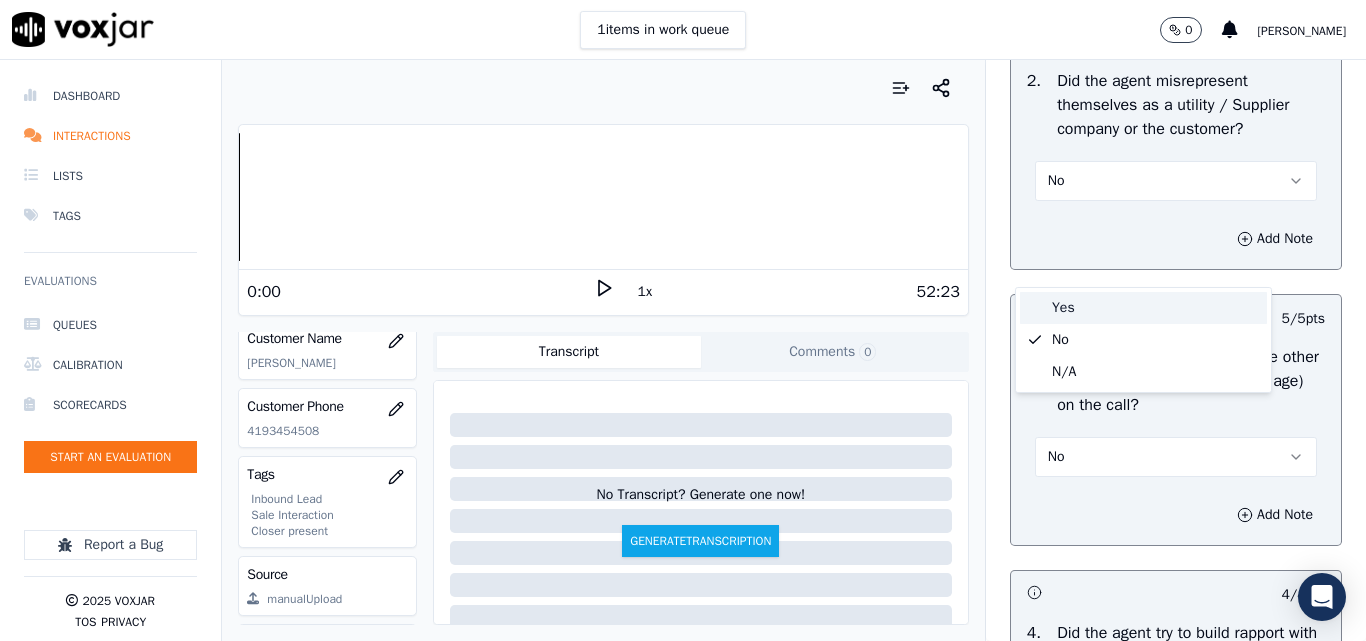 click on "Yes" at bounding box center [1143, 308] 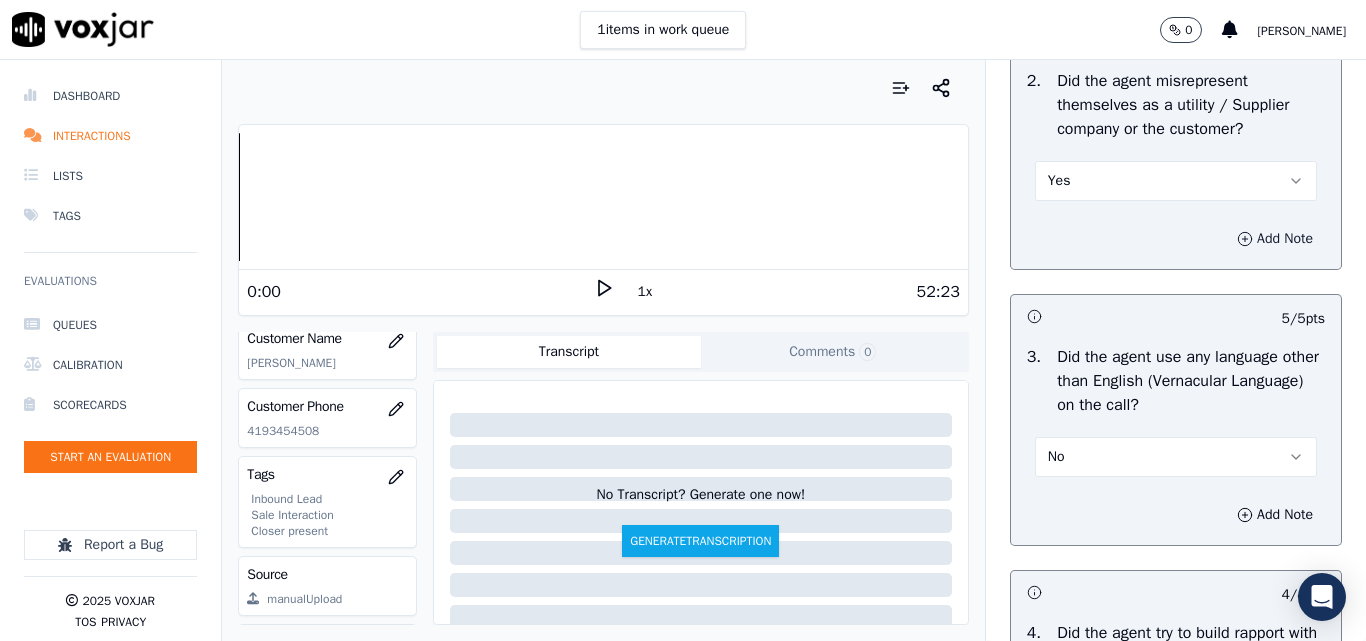 click 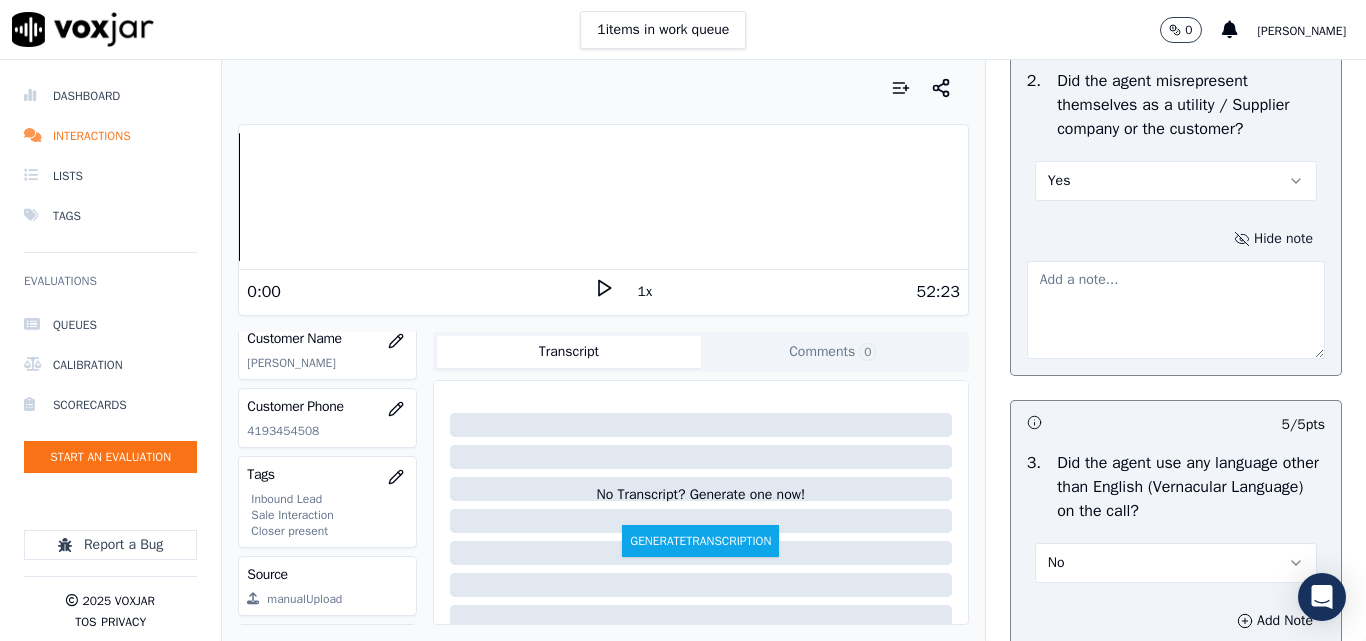 click at bounding box center (1176, 310) 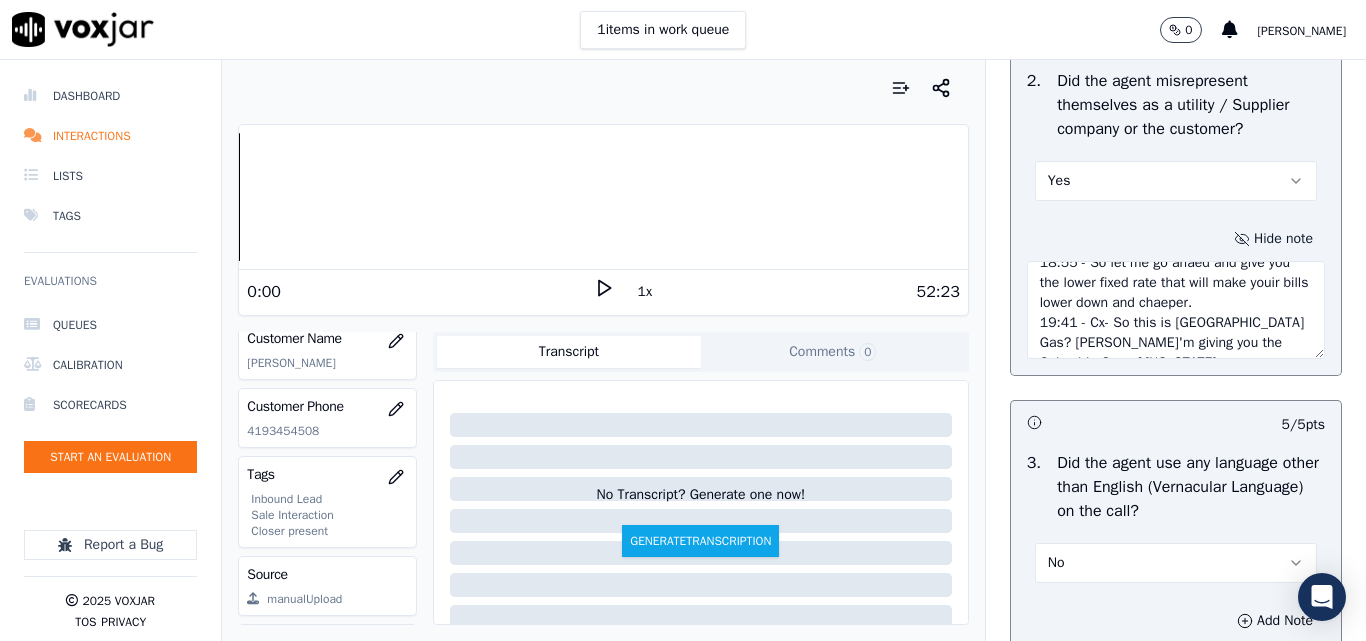 scroll, scrollTop: 0, scrollLeft: 0, axis: both 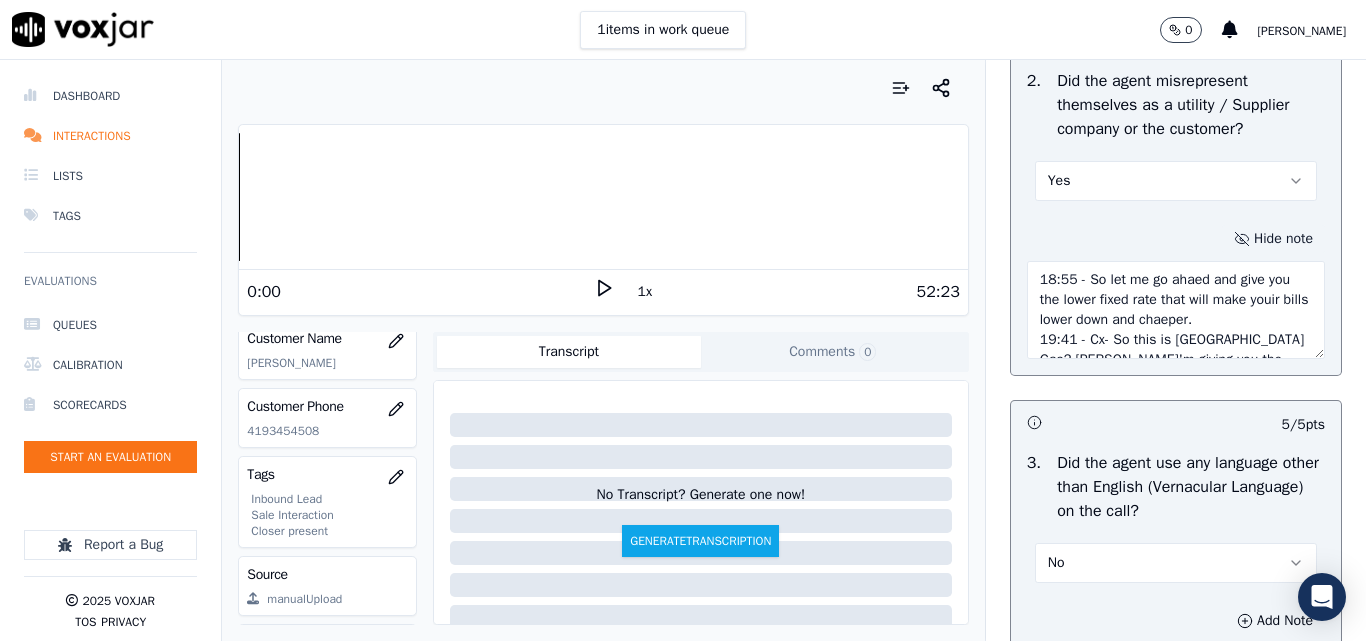 click on "18:55 - So let me go ahaed and give you the lower fixed rate that will make youir bills lower down and chaeper.
19:41 - Cx- So this is [GEOGRAPHIC_DATA] Gas? [PERSON_NAME]'m giving you the Colombia Gas of [US_STATE] account number to apply the price protection plan so that you can pay the lower bill.
[PERSON_NAME] confirmed the details and informed the rates and coached the cx and transfer the call to CTS." at bounding box center (1176, 310) 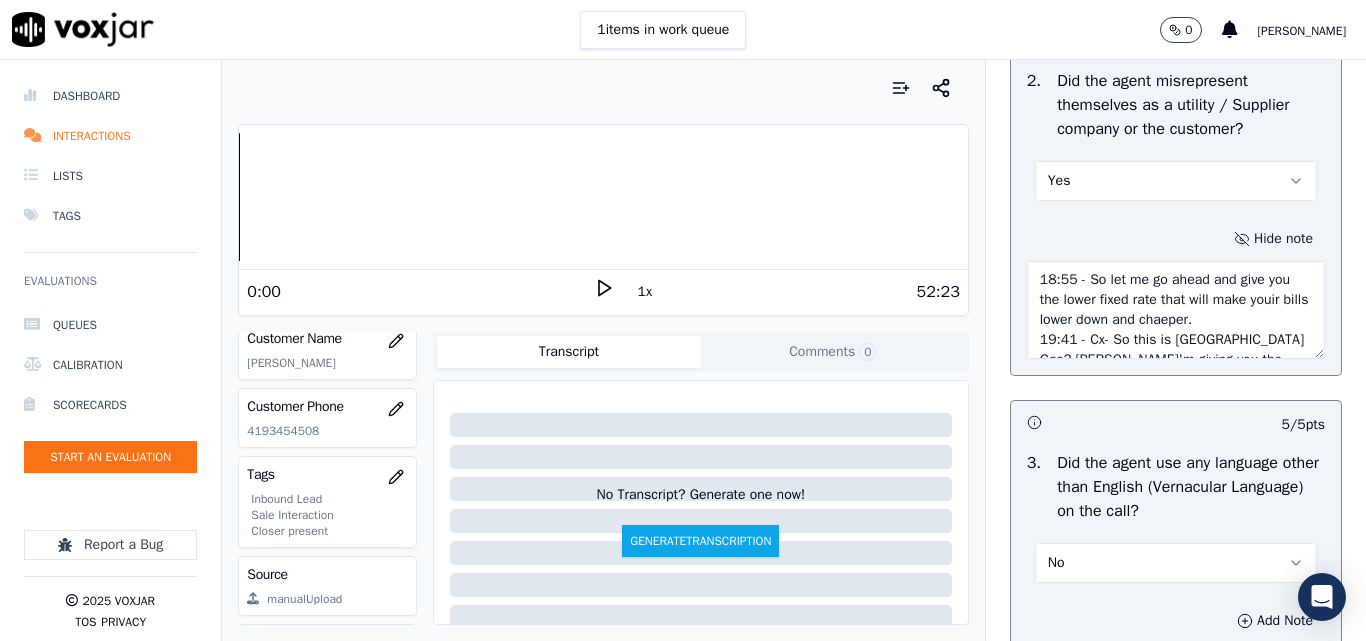 click on "18:55 - So let me go ahead and give you the lower fixed rate that will make youir bills lower down and chaeper.
19:41 - Cx- So this is [GEOGRAPHIC_DATA] Gas? [PERSON_NAME]'m giving you the Colombia Gas of [US_STATE] account number to apply the price protection plan so that you can pay the lower bill.
[PERSON_NAME] confirmed the details and informed the rates and coached the cx and transfer the call to CTS." at bounding box center [1176, 310] 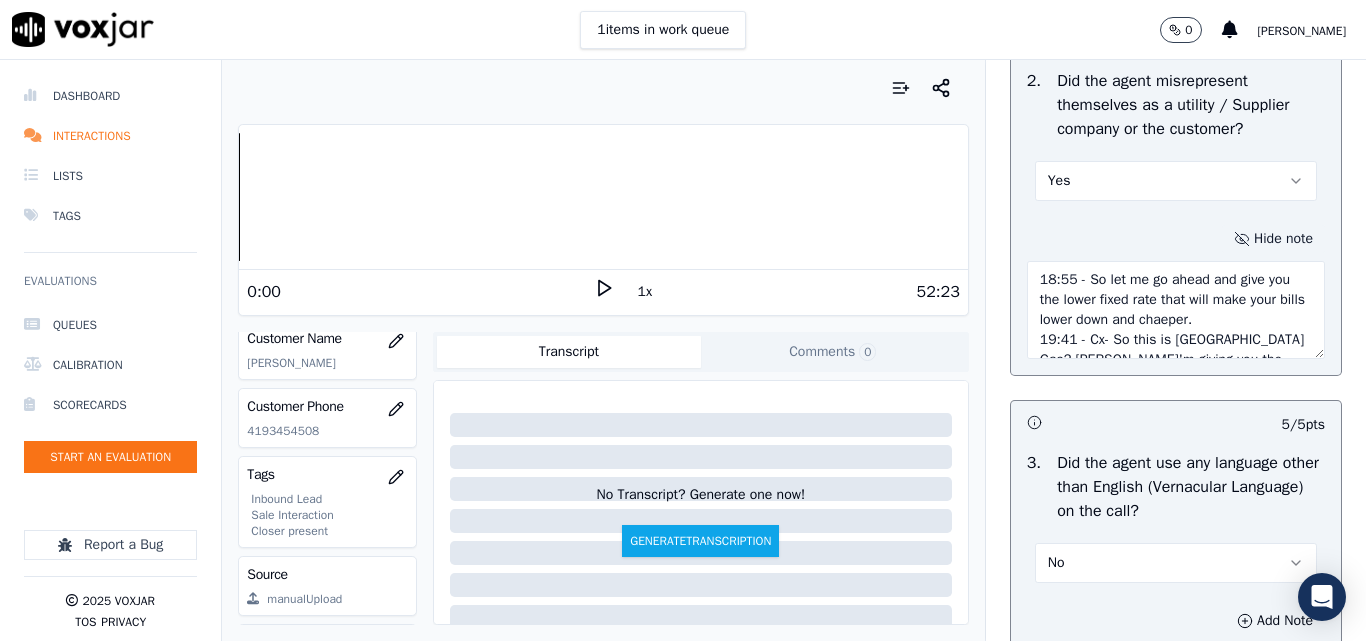 click on "18:55 - So let me go ahead and give you the lower fixed rate that will make your bills lower down and chaeper.
19:41 - Cx- So this is [GEOGRAPHIC_DATA] Gas? [PERSON_NAME]'m giving you the Colombia Gas of [US_STATE] account number to apply the price protection plan so that you can pay the lower bill.
[PERSON_NAME] confirmed the details and informed the rates and coached the cx and transfer the call to CTS." at bounding box center (1176, 310) 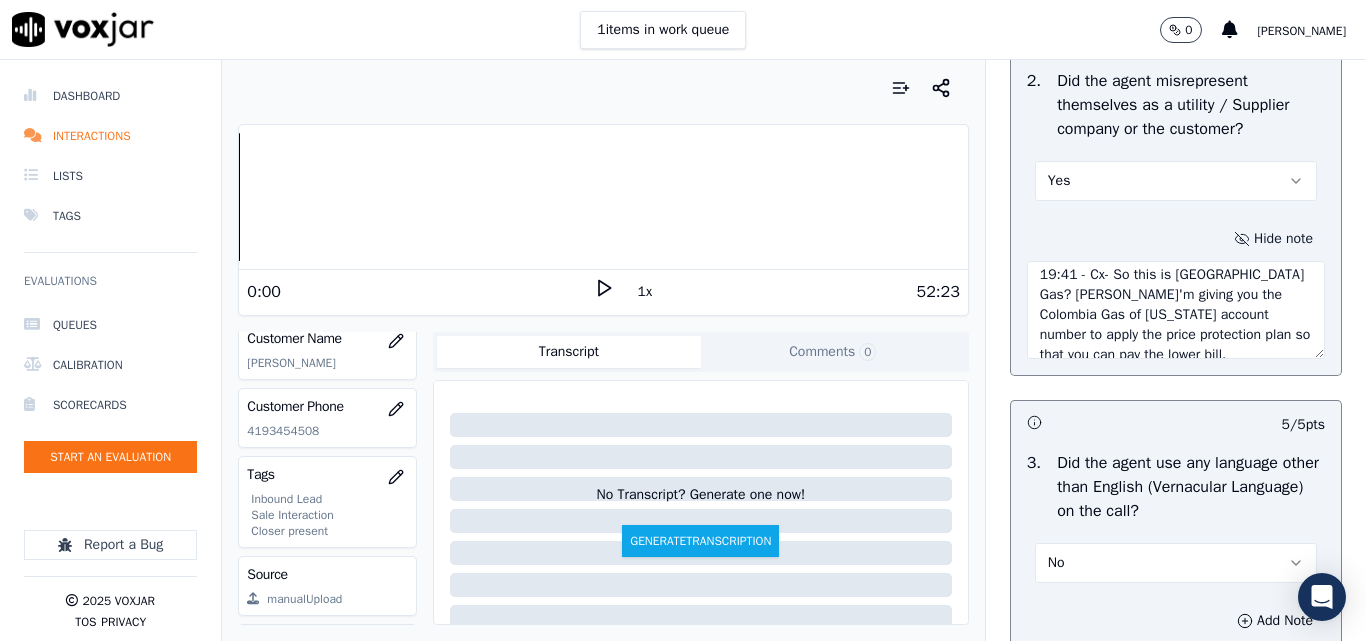 scroll, scrollTop: 100, scrollLeft: 0, axis: vertical 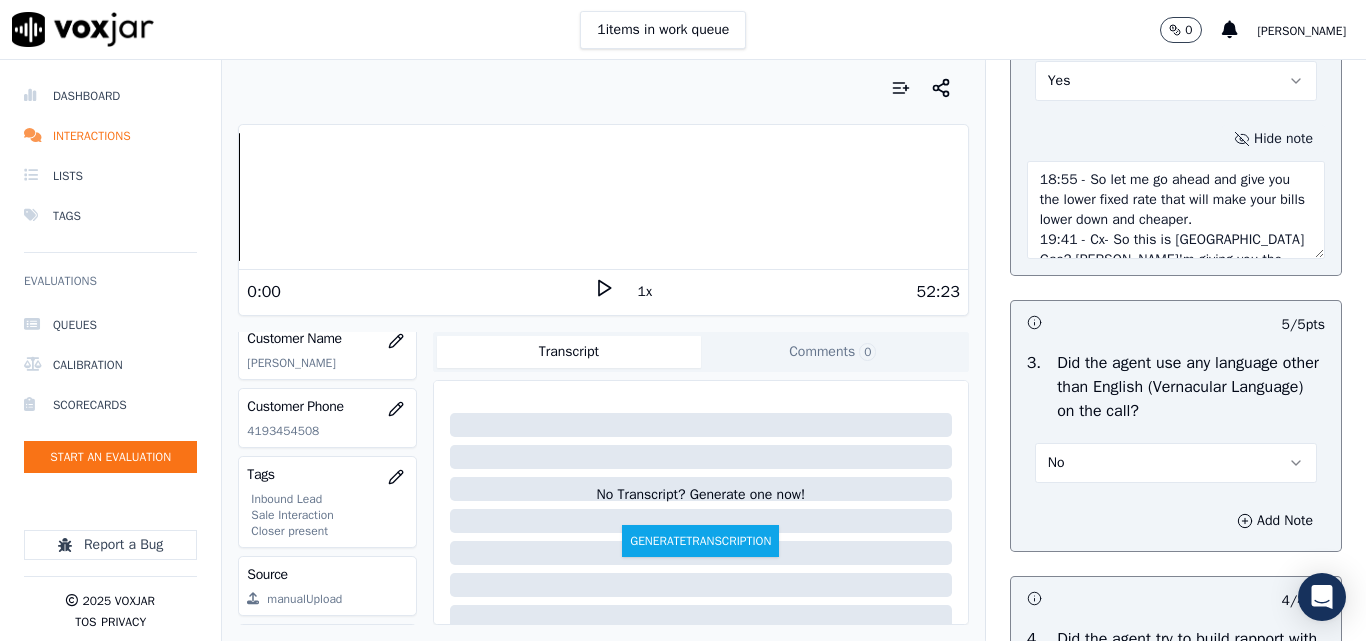 drag, startPoint x: 1213, startPoint y: 325, endPoint x: 1002, endPoint y: 242, distance: 226.73773 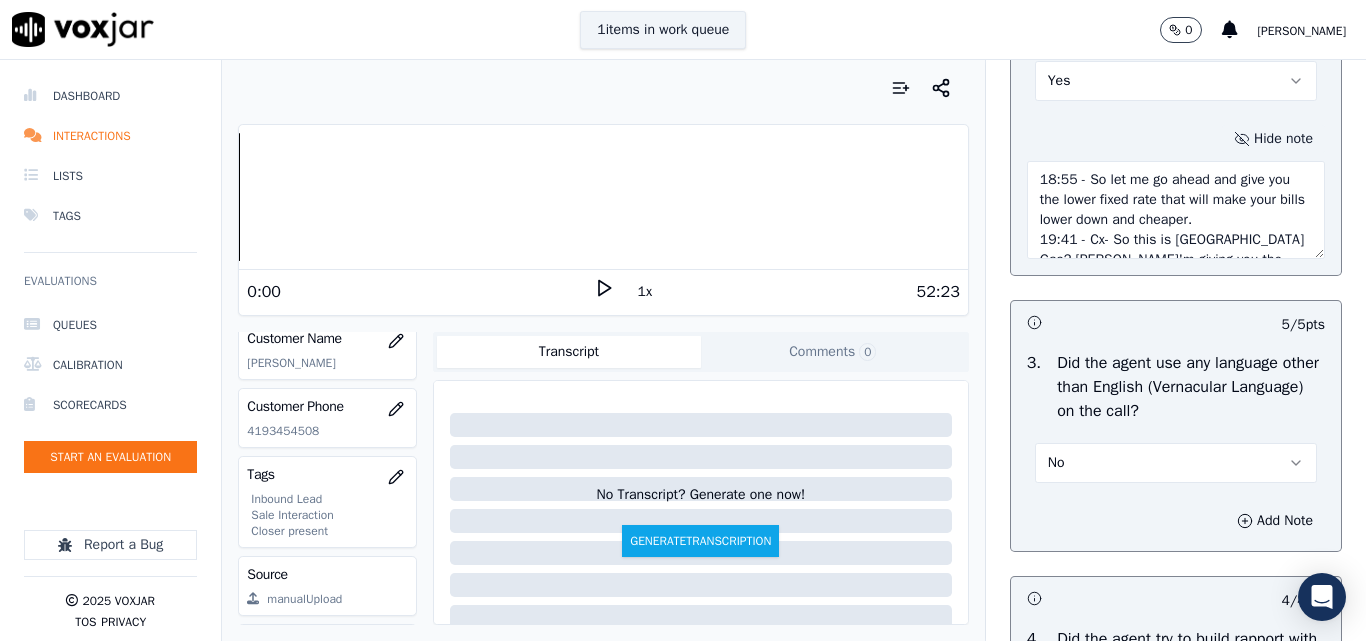 type on "18:55 - So let me go ahead and give you the lower fixed rate that will make your bills lower down and cheaper.
19:41 - Cx- So this is [GEOGRAPHIC_DATA] Gas? [PERSON_NAME]'m giving you the Colombia Gas of [US_STATE] account number to apply the price protection plan so that you can pay the lower bill.
[PERSON_NAME] confirmed the details and informed the rates and coached the cx and transfer the call to CTS." 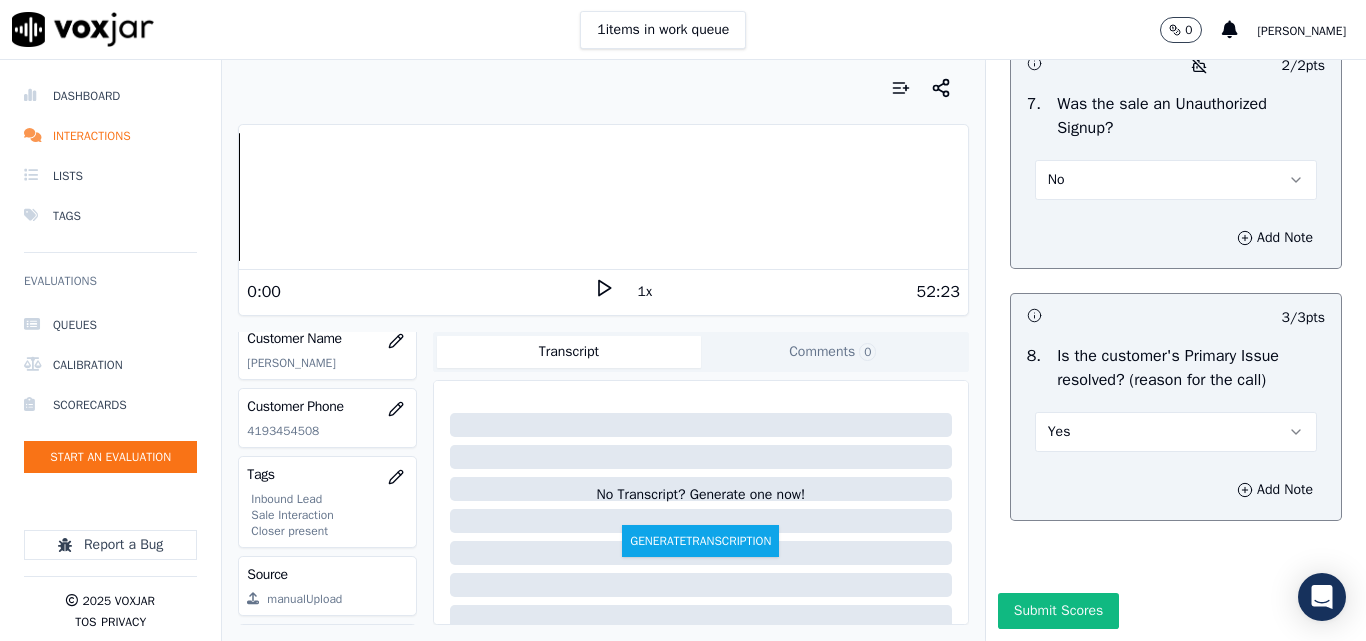 scroll, scrollTop: 6396, scrollLeft: 0, axis: vertical 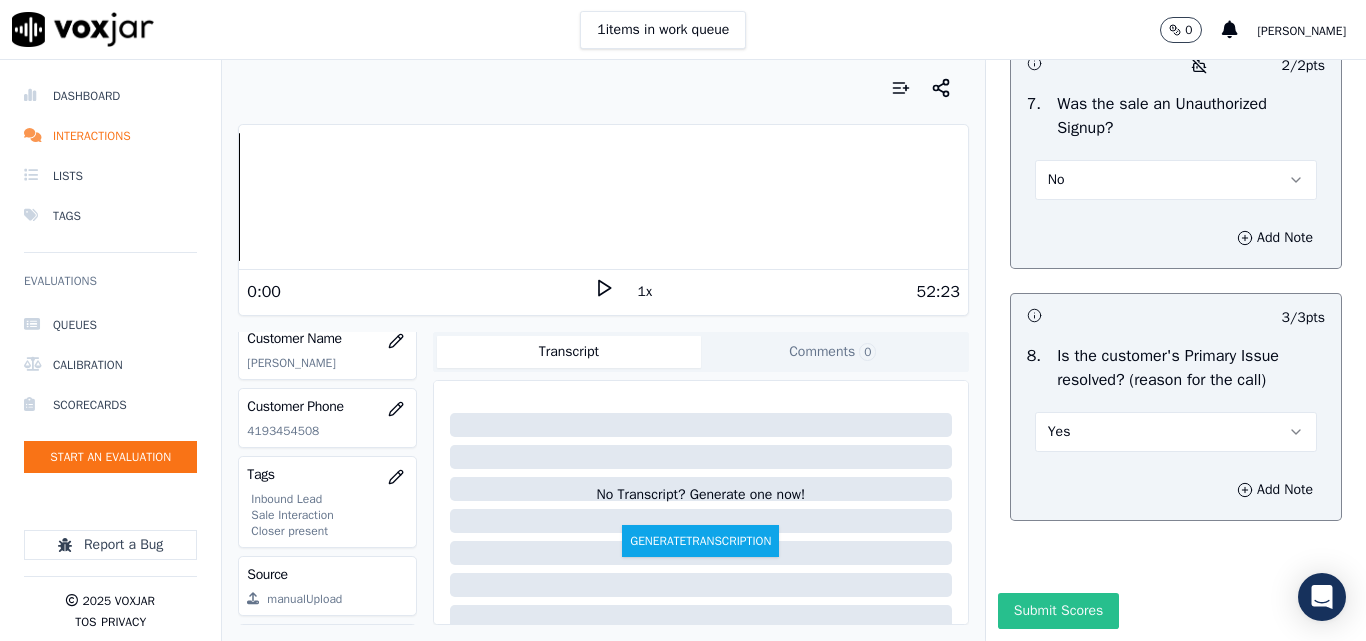 click on "Submit Scores" at bounding box center (1058, 611) 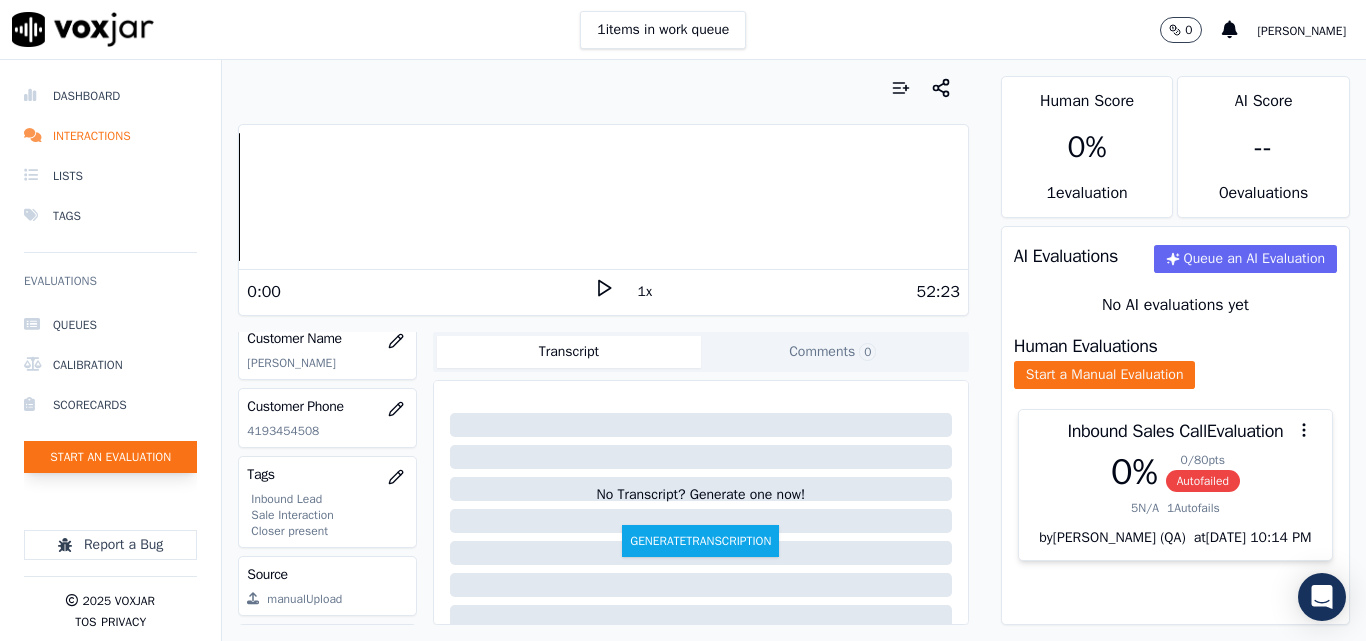 click on "Start an Evaluation" 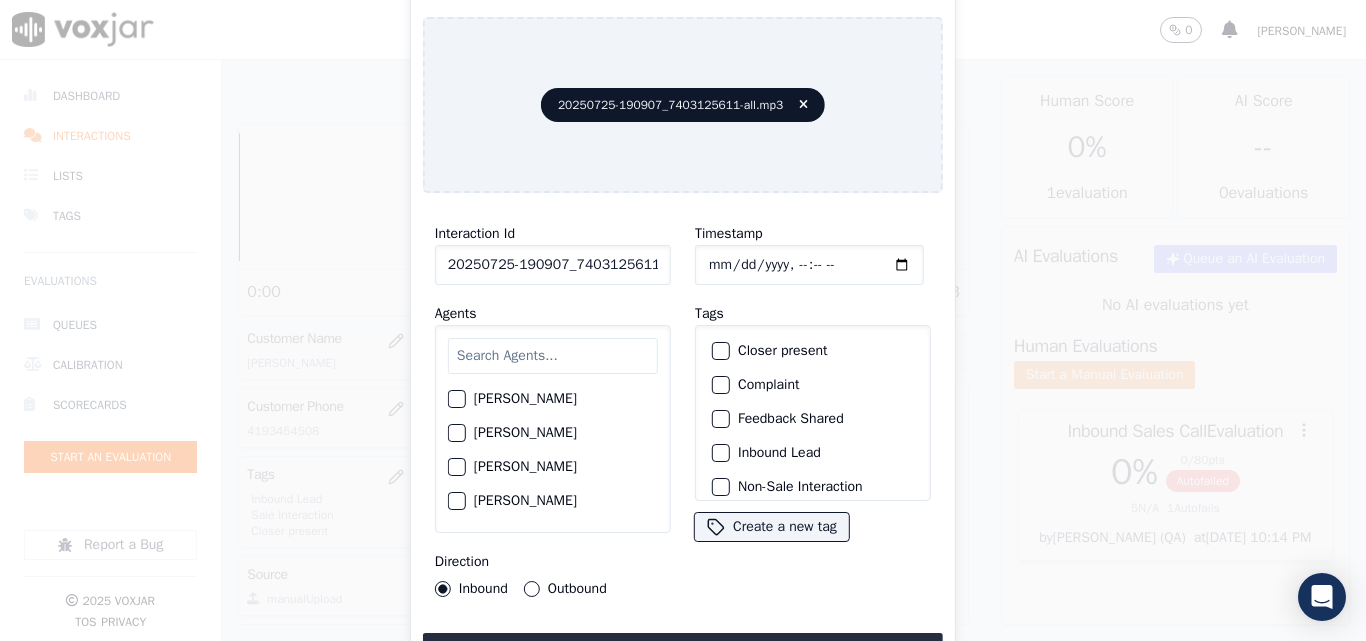 scroll, scrollTop: 0, scrollLeft: 40, axis: horizontal 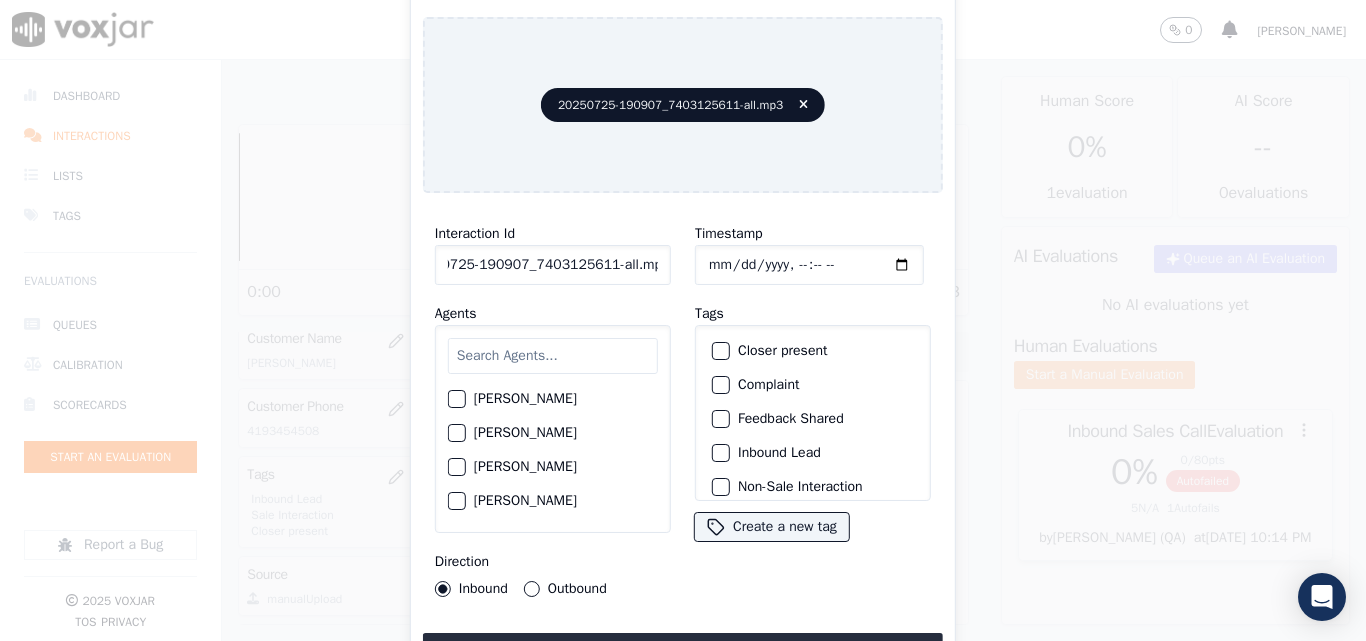 drag, startPoint x: 640, startPoint y: 256, endPoint x: 800, endPoint y: 256, distance: 160 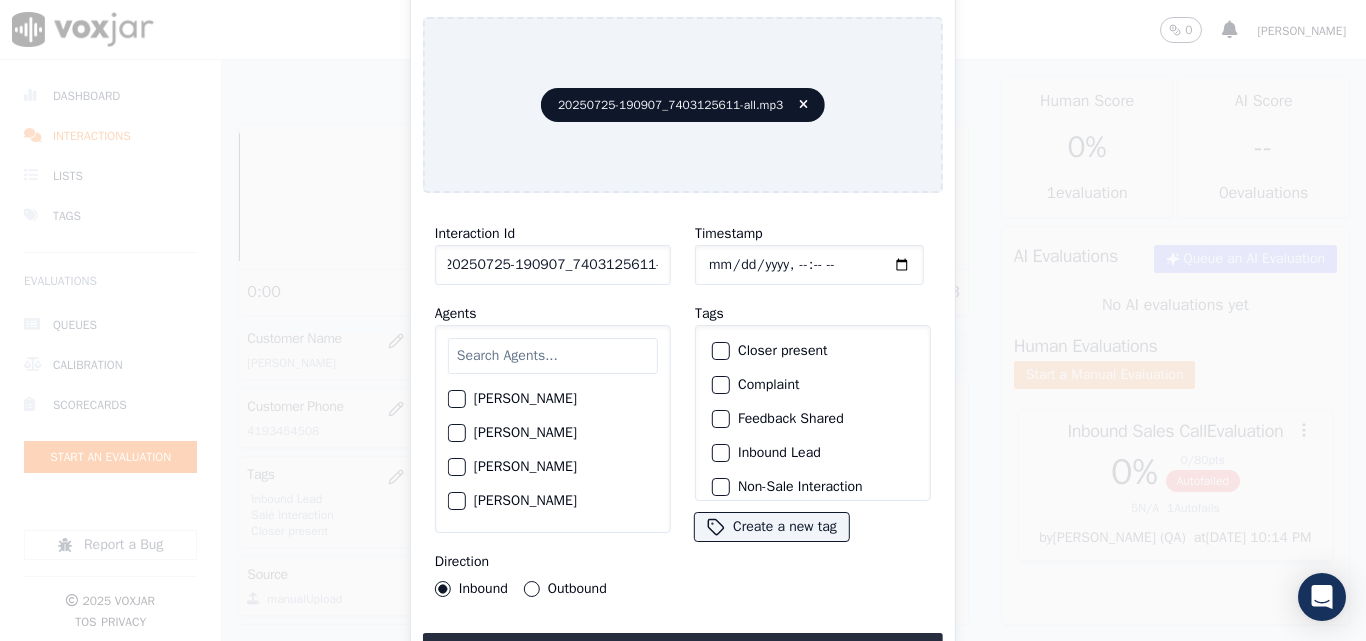 scroll, scrollTop: 0, scrollLeft: 11, axis: horizontal 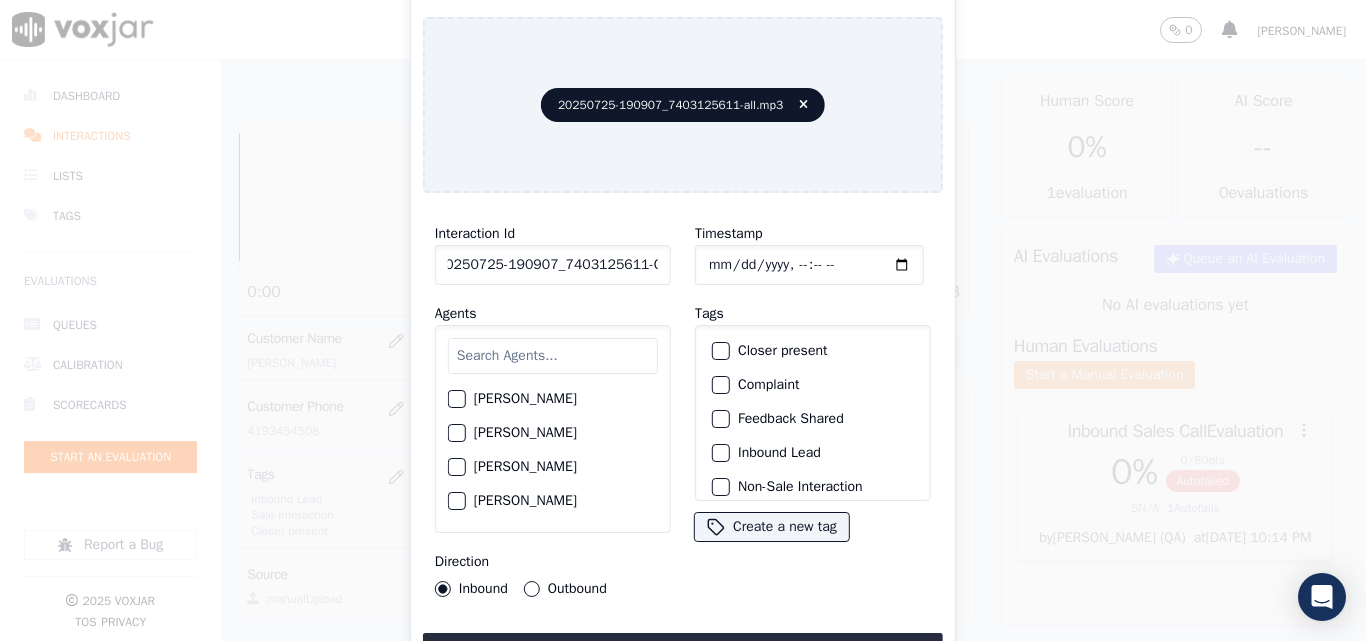 type on "20250725-190907_7403125611-C1" 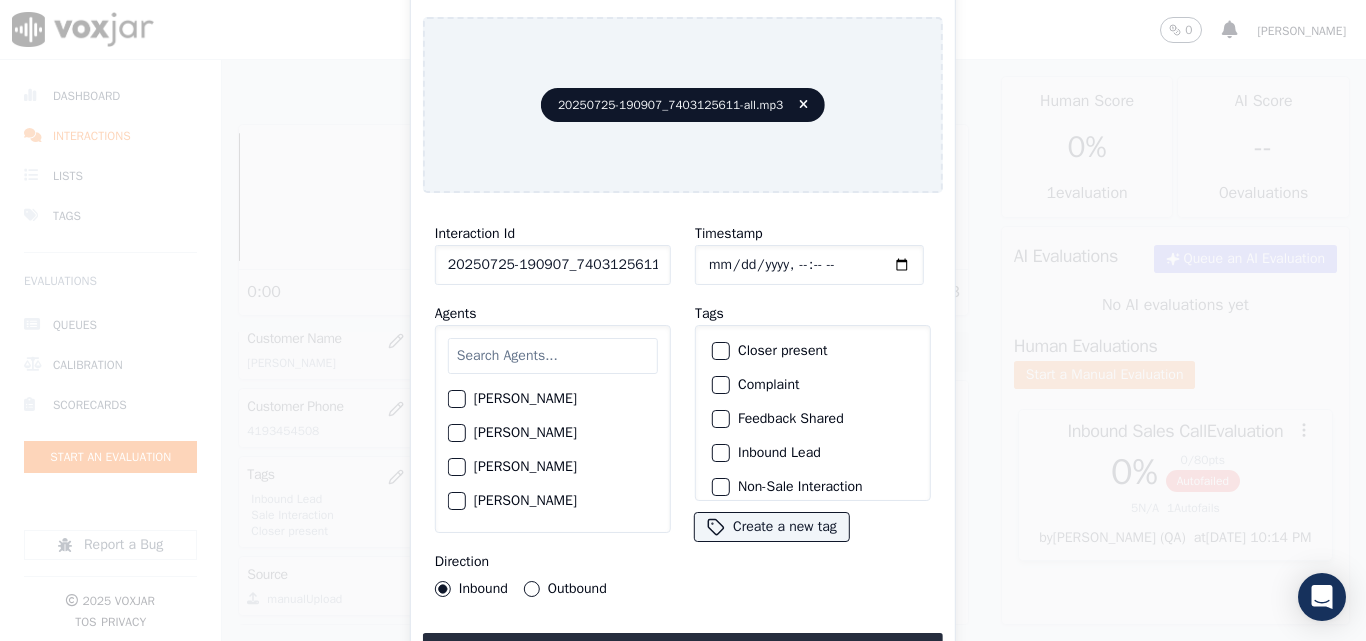 type on "[DATE]T16:54" 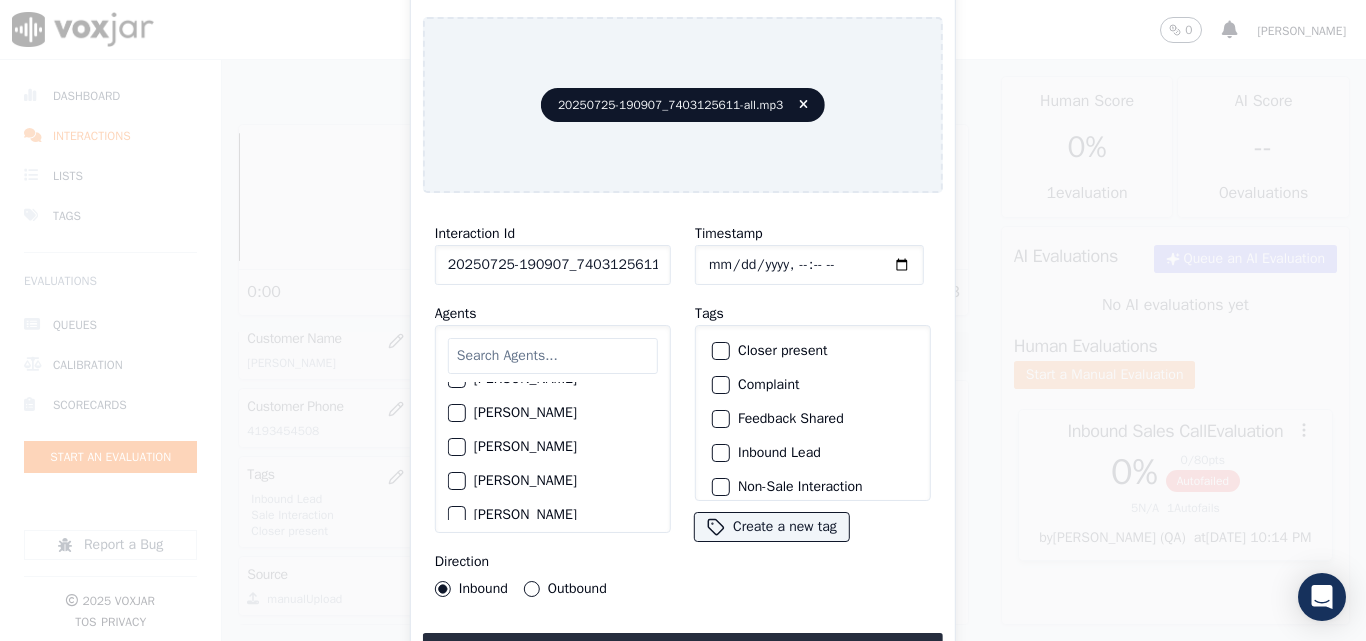 scroll, scrollTop: 200, scrollLeft: 0, axis: vertical 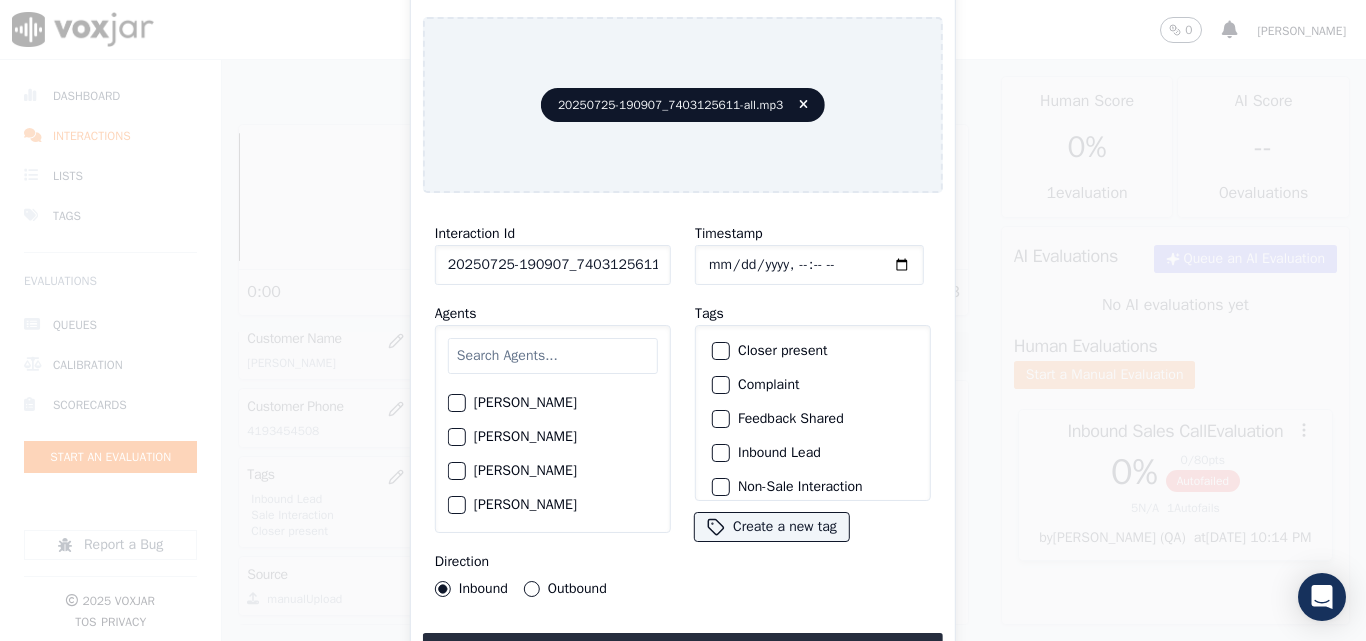 drag, startPoint x: 441, startPoint y: 200, endPoint x: 517, endPoint y: 236, distance: 84.095184 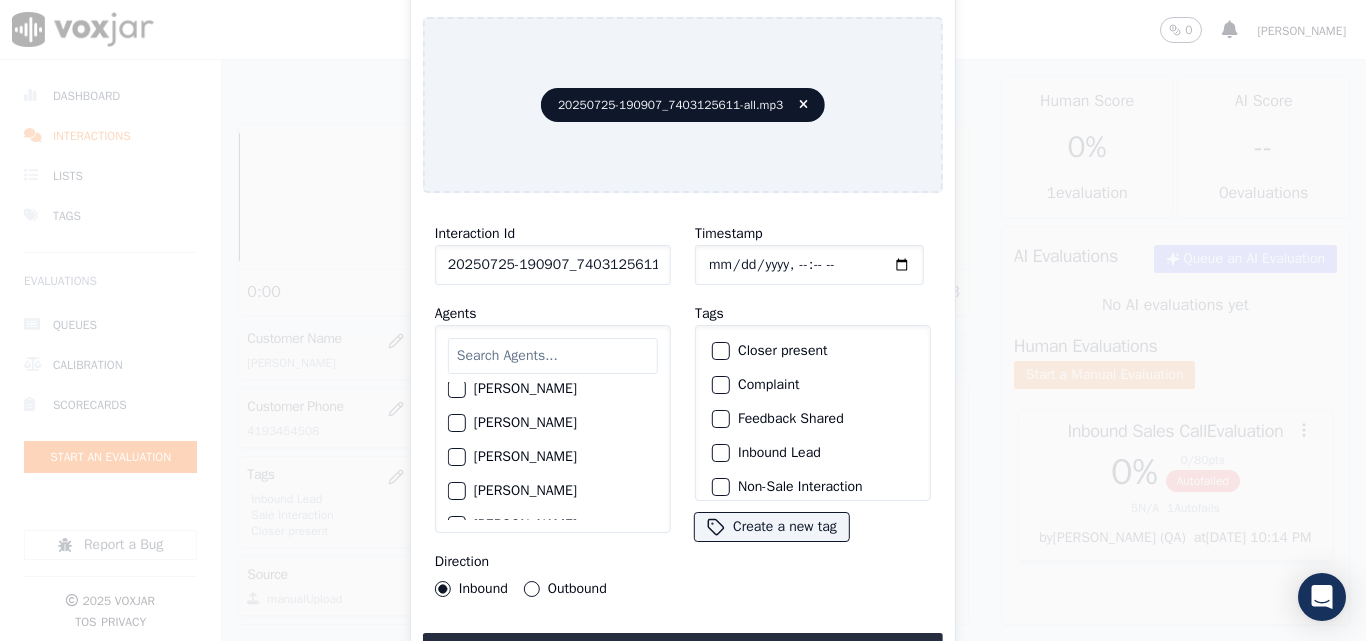 click on "[PERSON_NAME]" 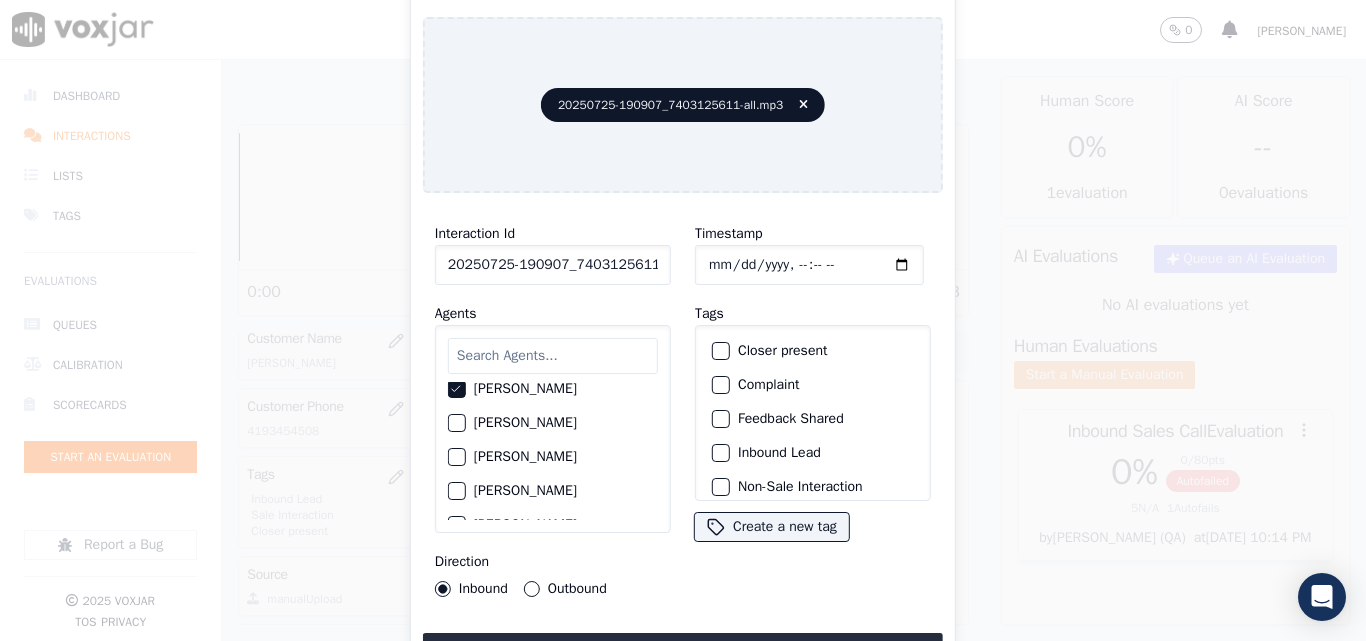 scroll, scrollTop: 1198, scrollLeft: 0, axis: vertical 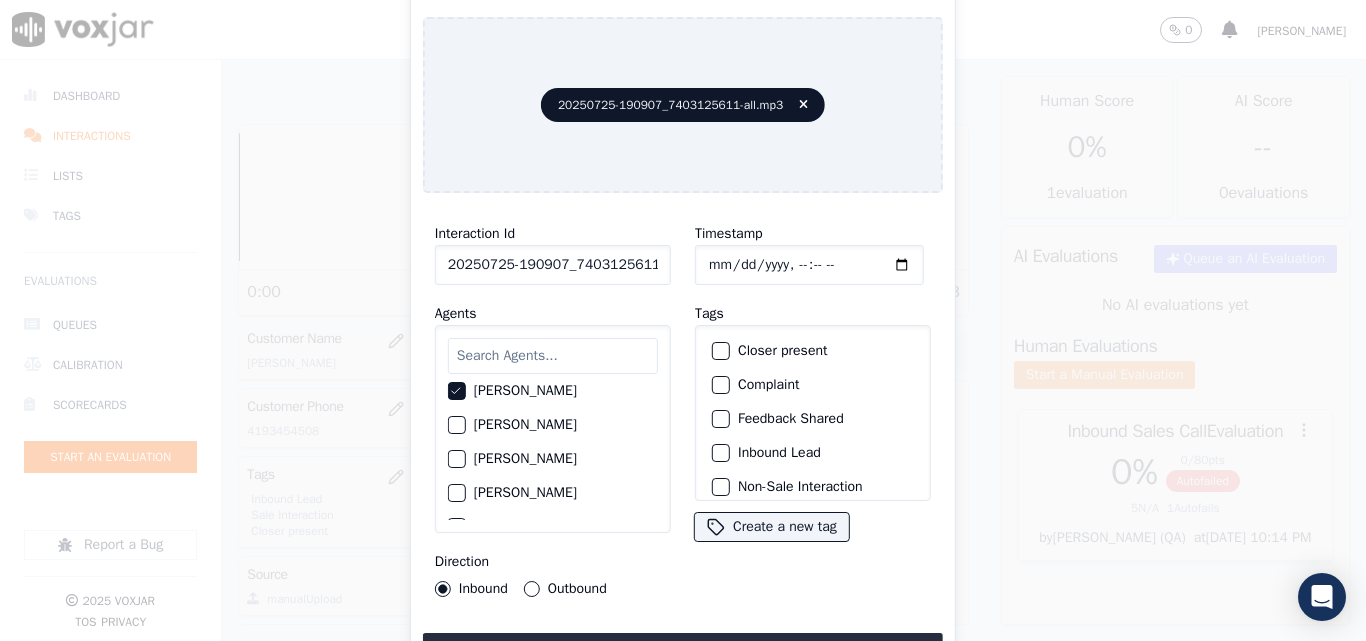 click on "Interaction Id   20250725-190907_7403125611-C1     Agents        [PERSON_NAME]      [PERSON_NAME]     [PERSON_NAME]     [PERSON_NAME]      [PERSON_NAME]     [PERSON_NAME]      [PERSON_NAME]     [PERSON_NAME]     [PERSON_NAME]     [PERSON_NAME]     [PERSON_NAME]     [PERSON_NAME]     [PERSON_NAME]     [PERSON_NAME]     [PERSON_NAME]     [PERSON_NAME]     [PERSON_NAME]     Do not Count     [PERSON_NAME]     [PERSON_NAME]       [PERSON_NAME]     [PERSON_NAME]     [PERSON_NAME]     [PERSON_NAME]     [PERSON_NAME]     [PERSON_NAME]     [PERSON_NAME]     [PERSON_NAME]     [PERSON_NAME]     [PERSON_NAME]     [PERSON_NAME]     [PERSON_NAME]     [PERSON_NAME]     [PERSON_NAME]     [PERSON_NAME]     [PERSON_NAME]     [PERSON_NAME]     [PERSON_NAME]      [PERSON_NAME]     [PERSON_NAME]         MD [PERSON_NAME] - [PERSON_NAME]     [PERSON_NAME]     [PERSON_NAME]     [PERSON_NAME]     [PERSON_NAME]     [PERSON_NAME]     [PERSON_NAME]     [PERSON_NAME]     [PERSON_NAME]     [PERSON_NAME] [PERSON_NAME] [PERSON_NAME]     [PERSON_NAME]     [PERSON_NAME]" at bounding box center (553, 409) 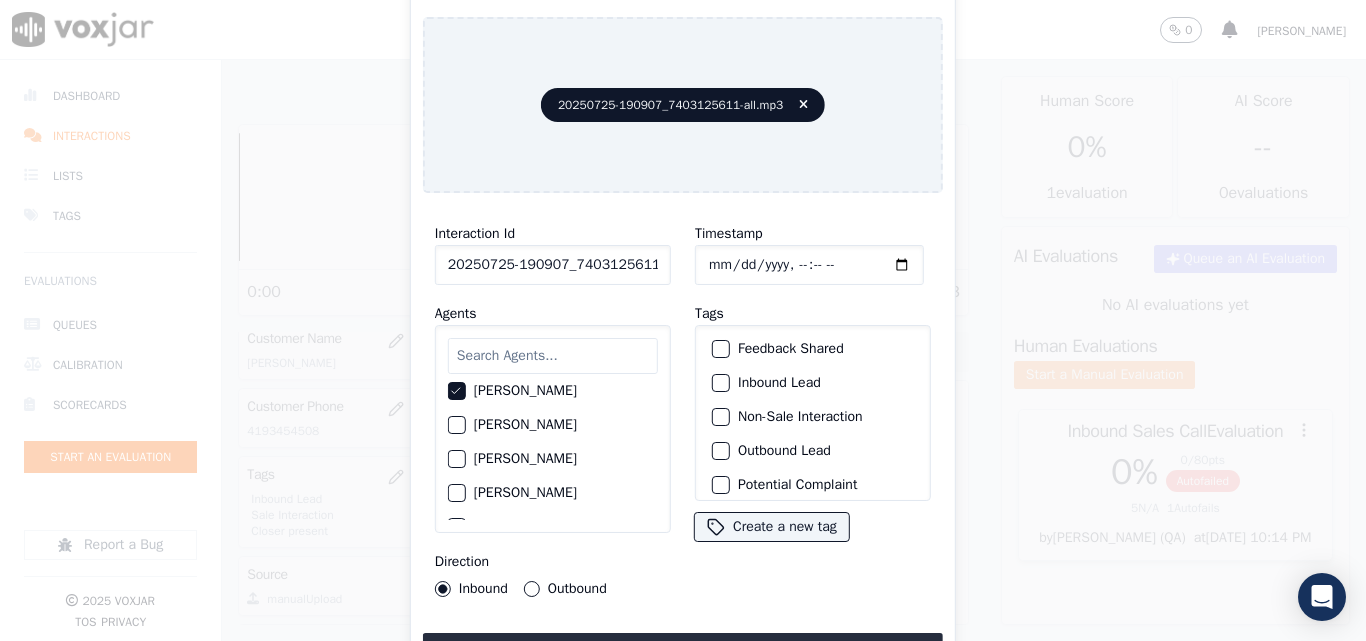 scroll, scrollTop: 100, scrollLeft: 0, axis: vertical 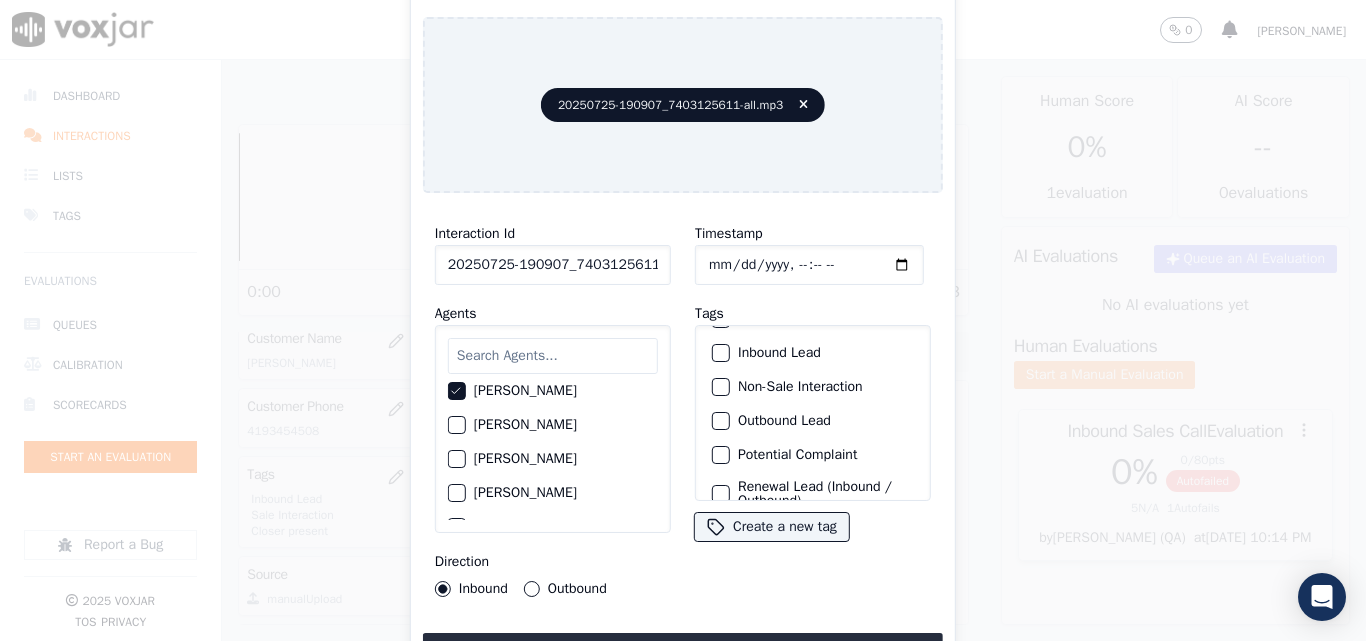 click at bounding box center (720, 353) 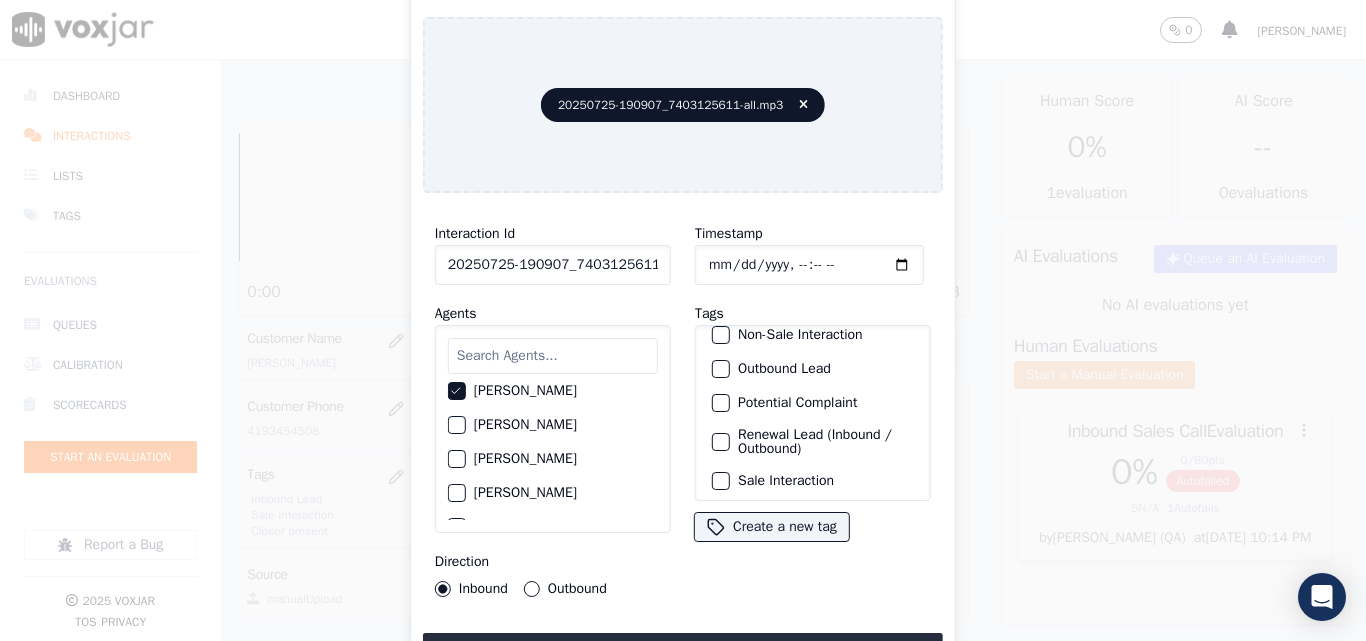 scroll, scrollTop: 173, scrollLeft: 0, axis: vertical 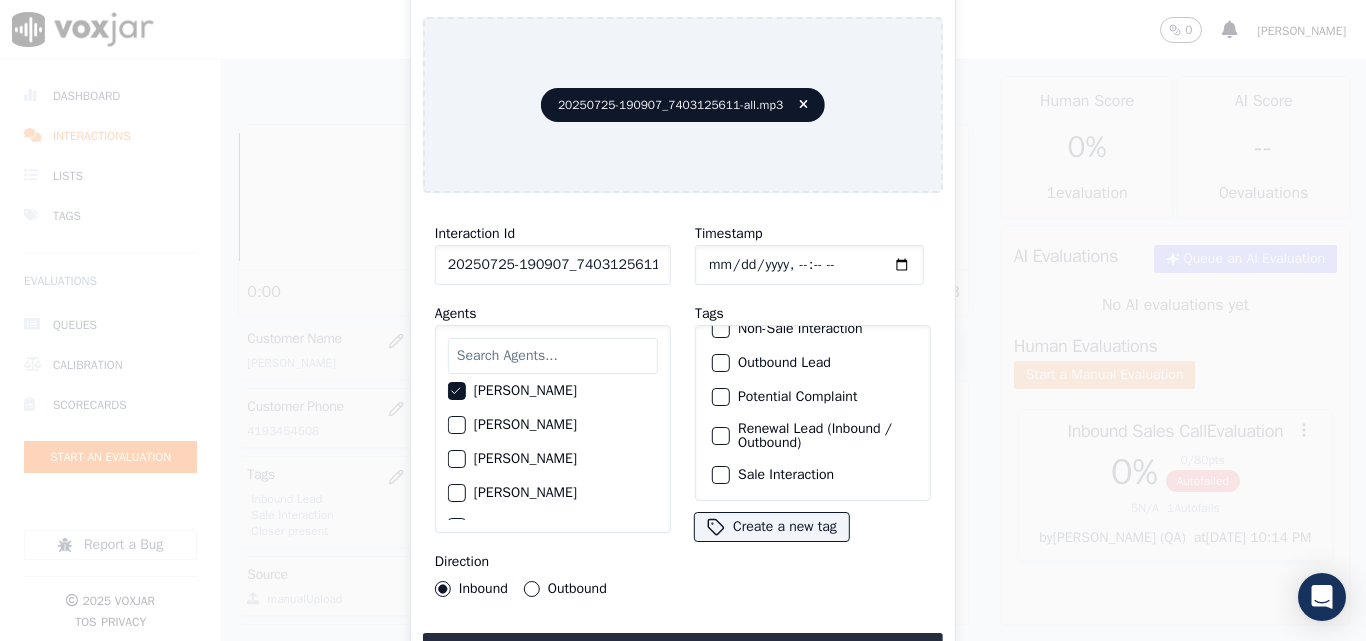 click at bounding box center [720, 475] 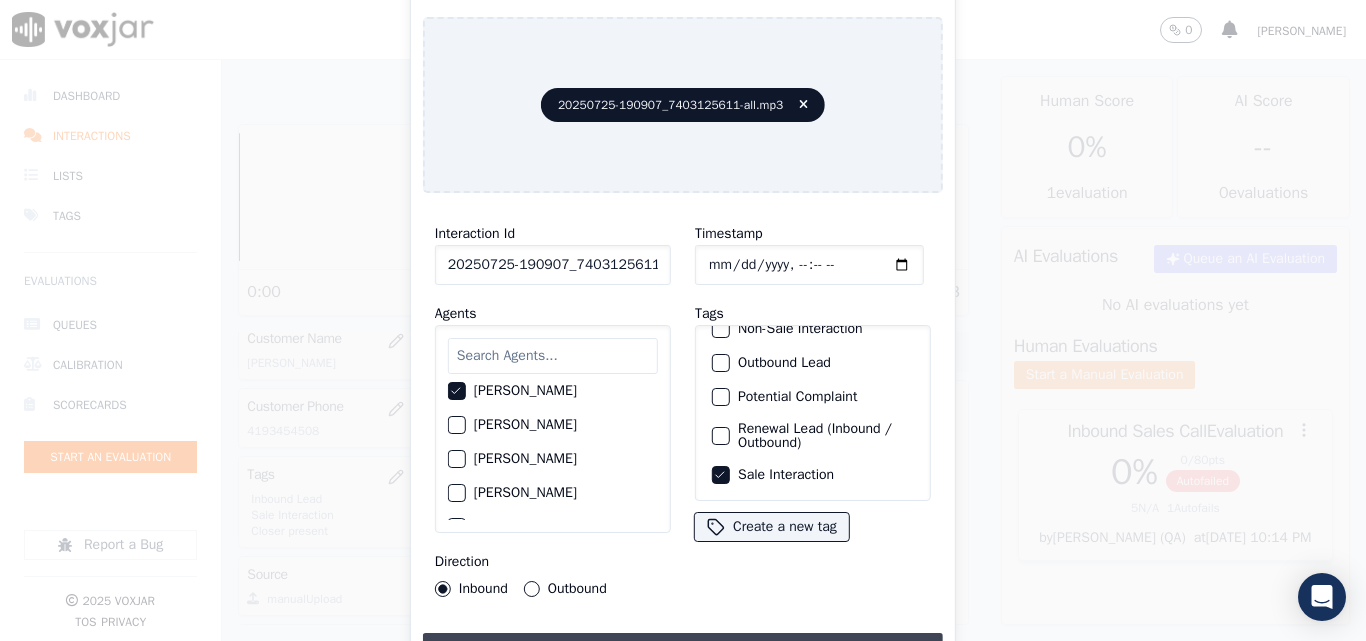 click on "Upload interaction to start evaluation" at bounding box center [683, 651] 